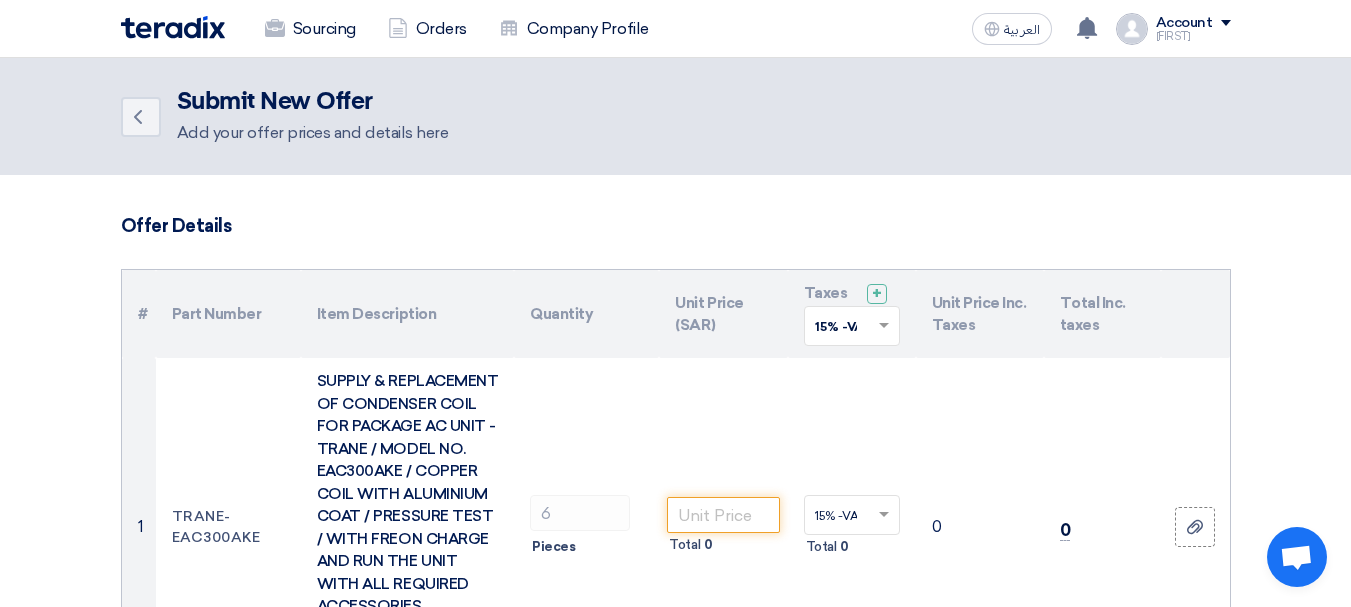 scroll, scrollTop: 814, scrollLeft: 0, axis: vertical 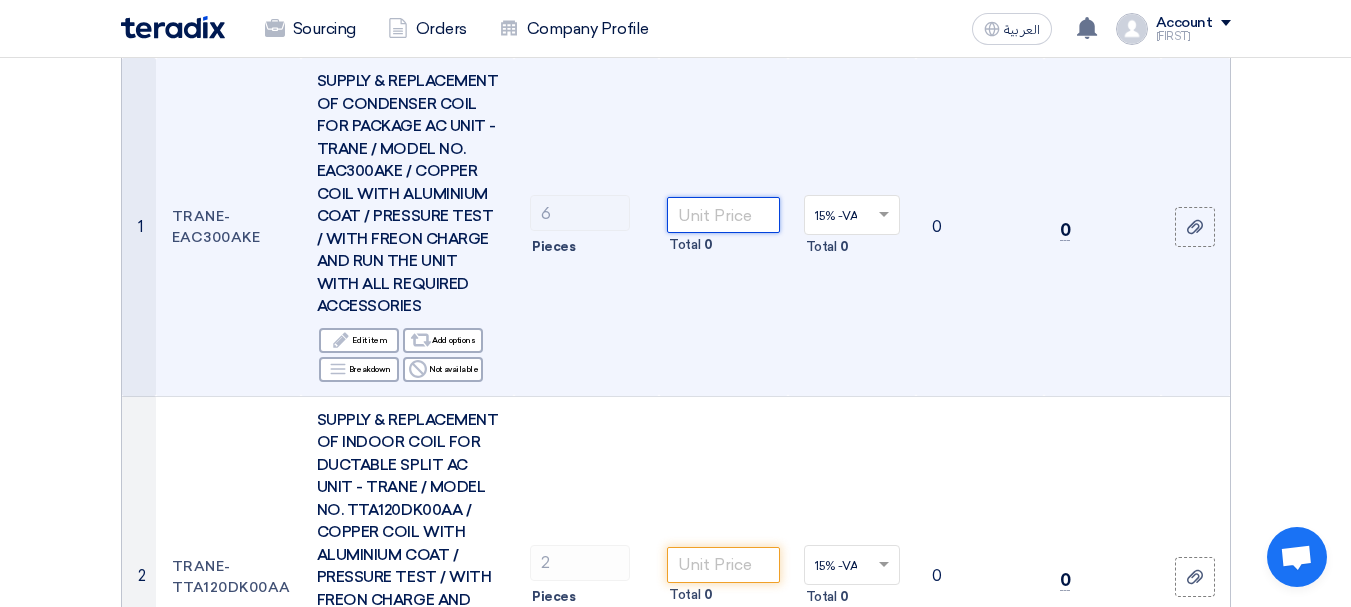 click 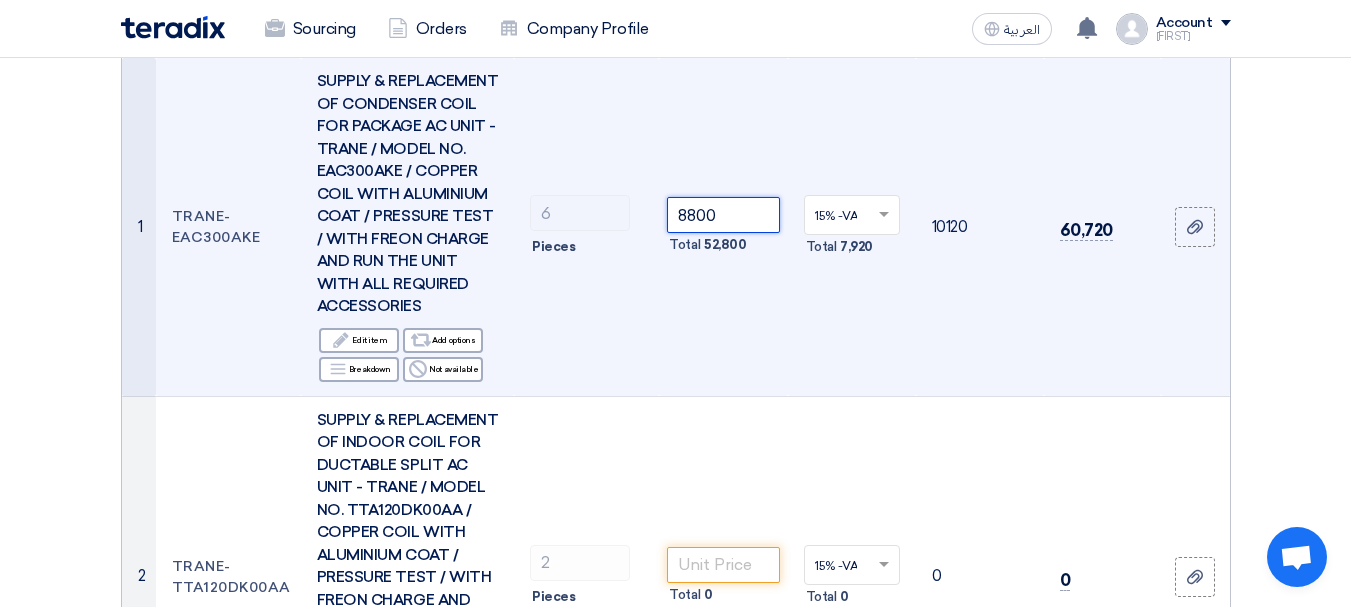 type on "8800" 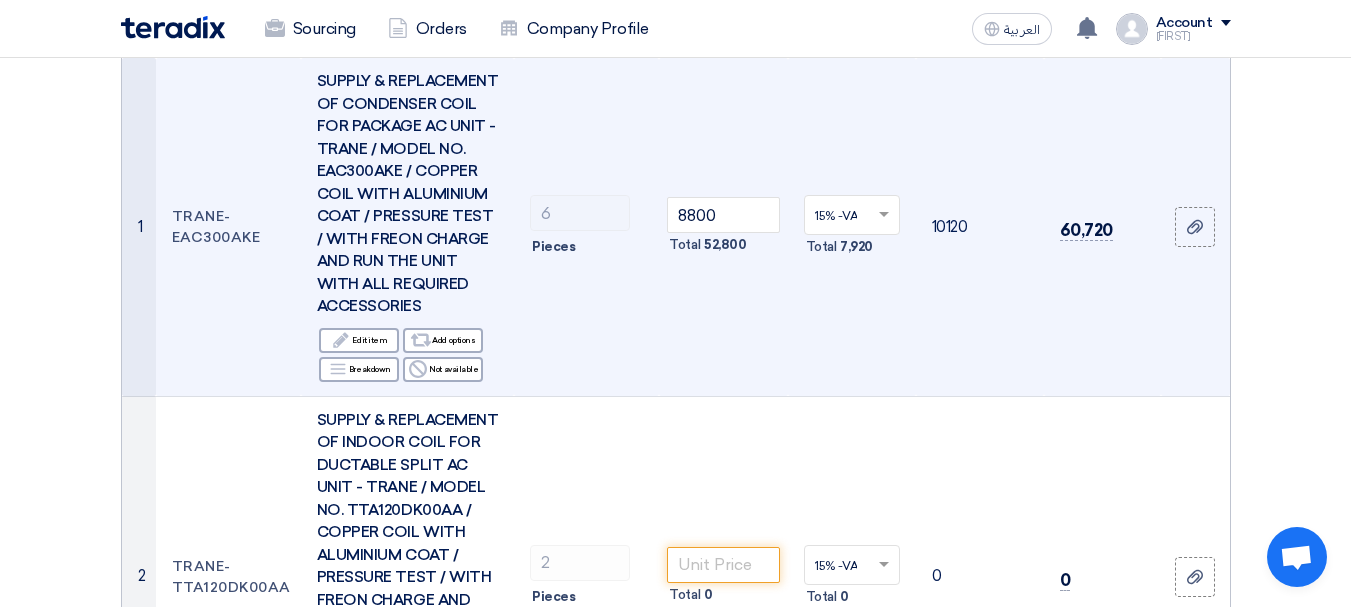 click on "15% -VAT
×
Total
[PRICE]" 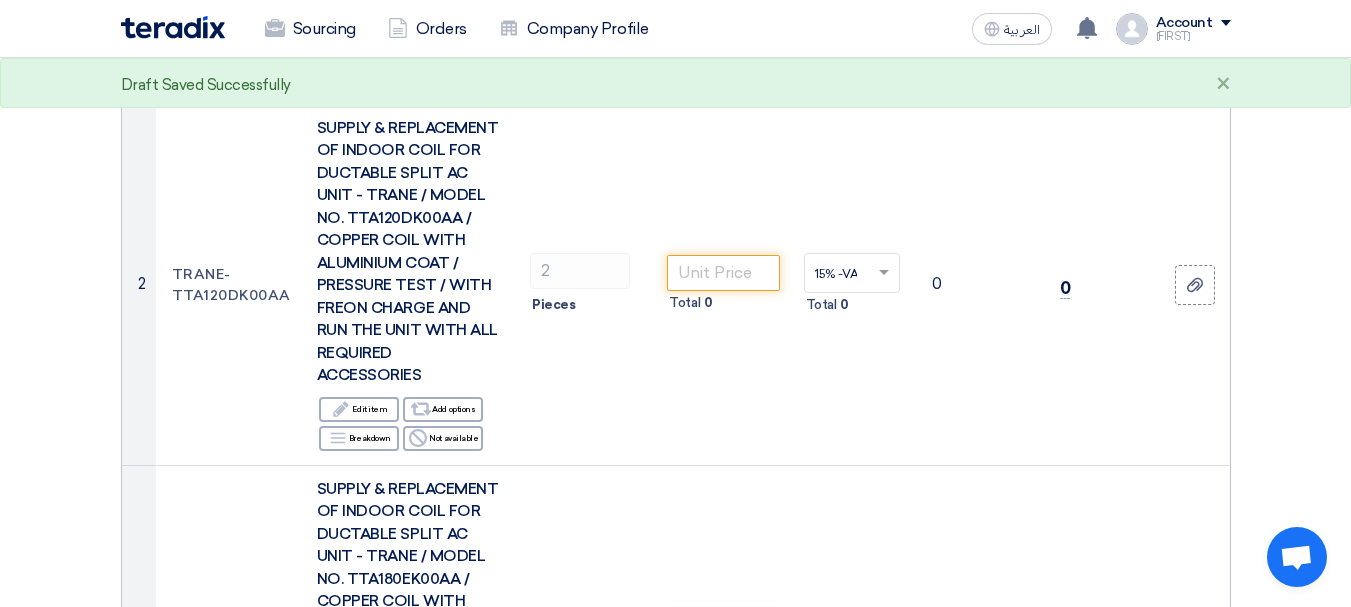 scroll, scrollTop: 700, scrollLeft: 0, axis: vertical 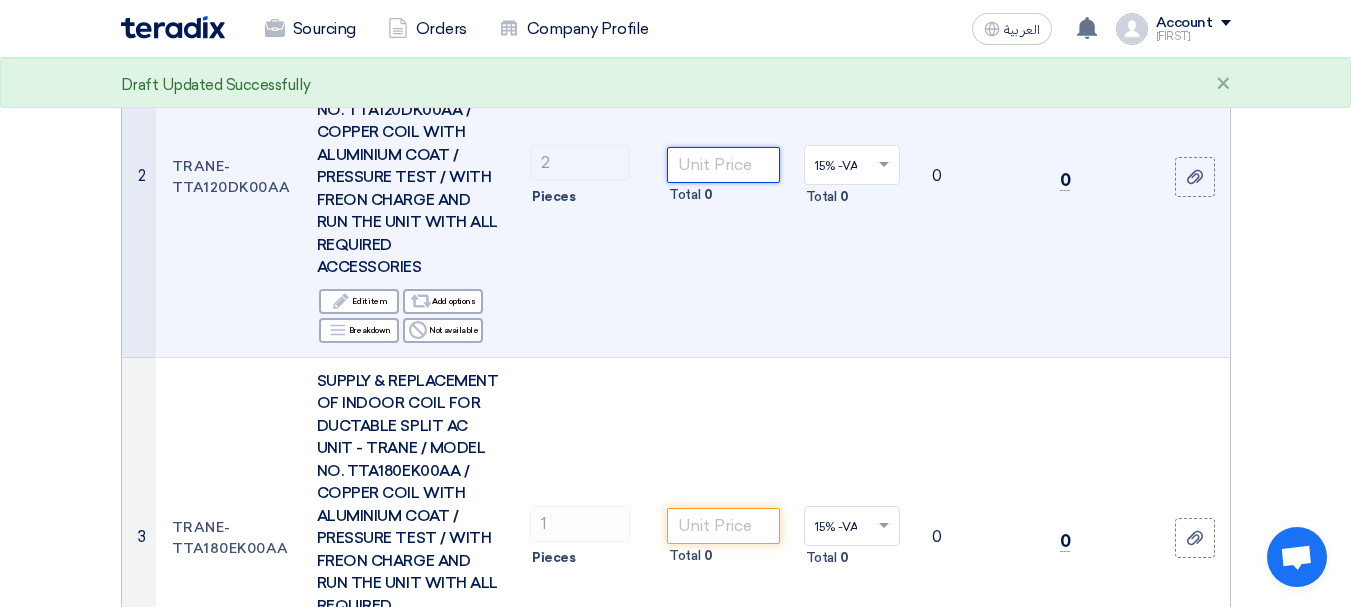 click 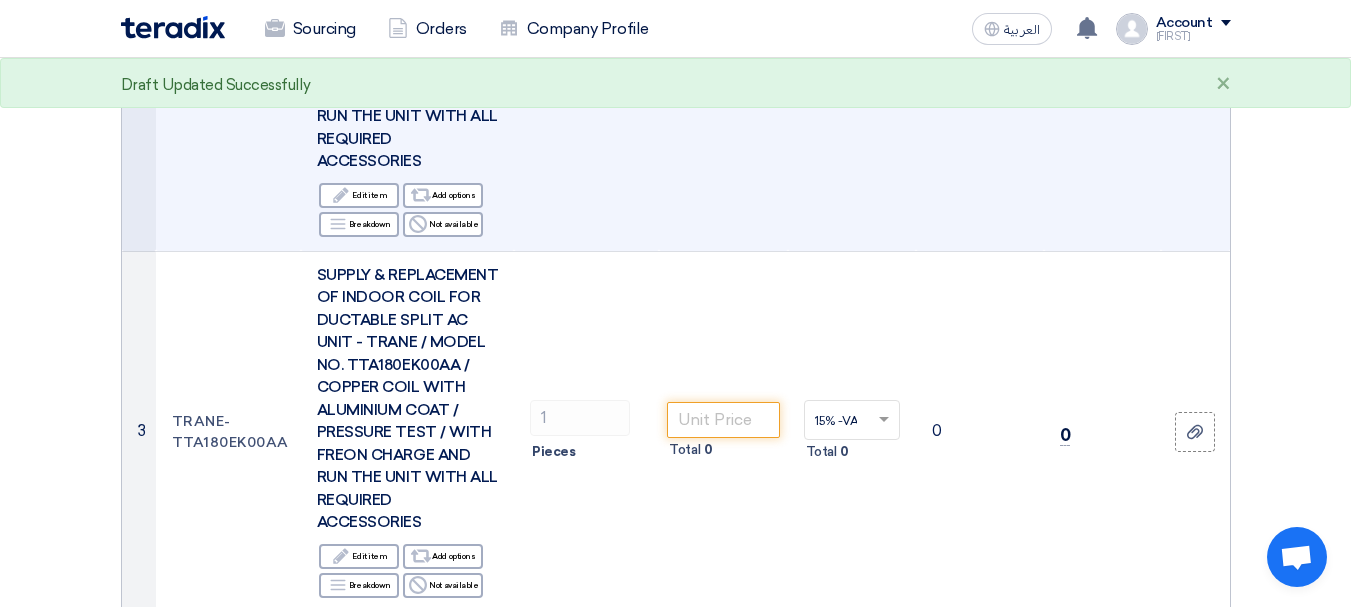 scroll, scrollTop: 900, scrollLeft: 0, axis: vertical 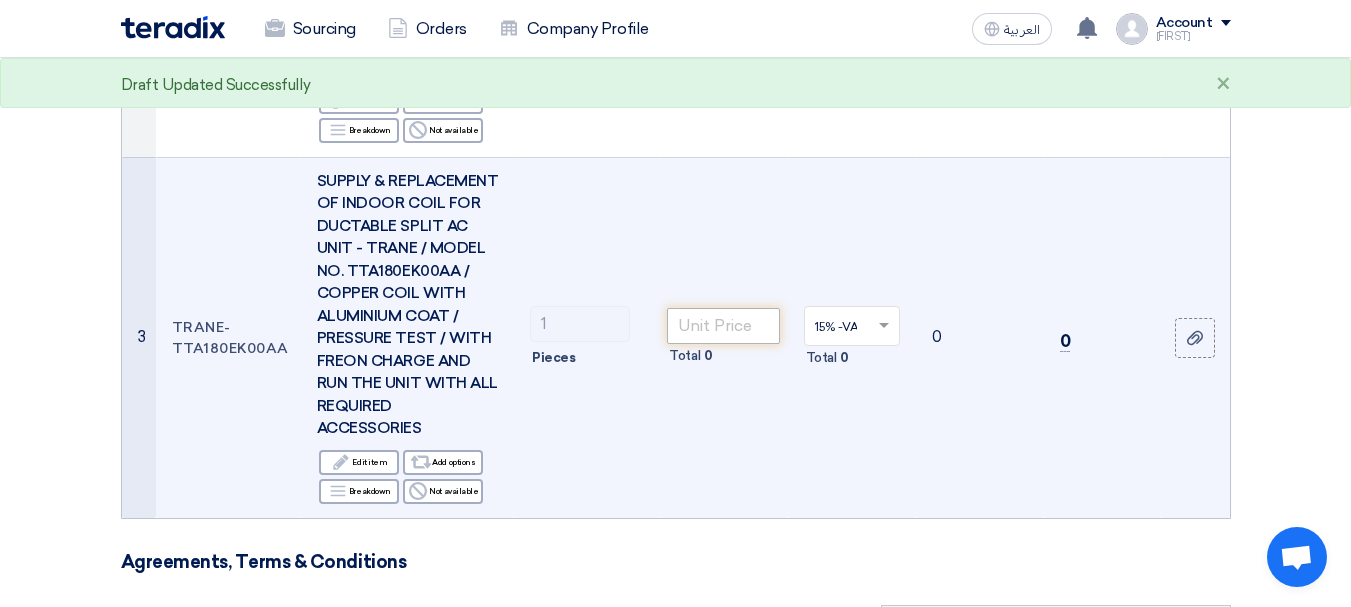 type on "8500" 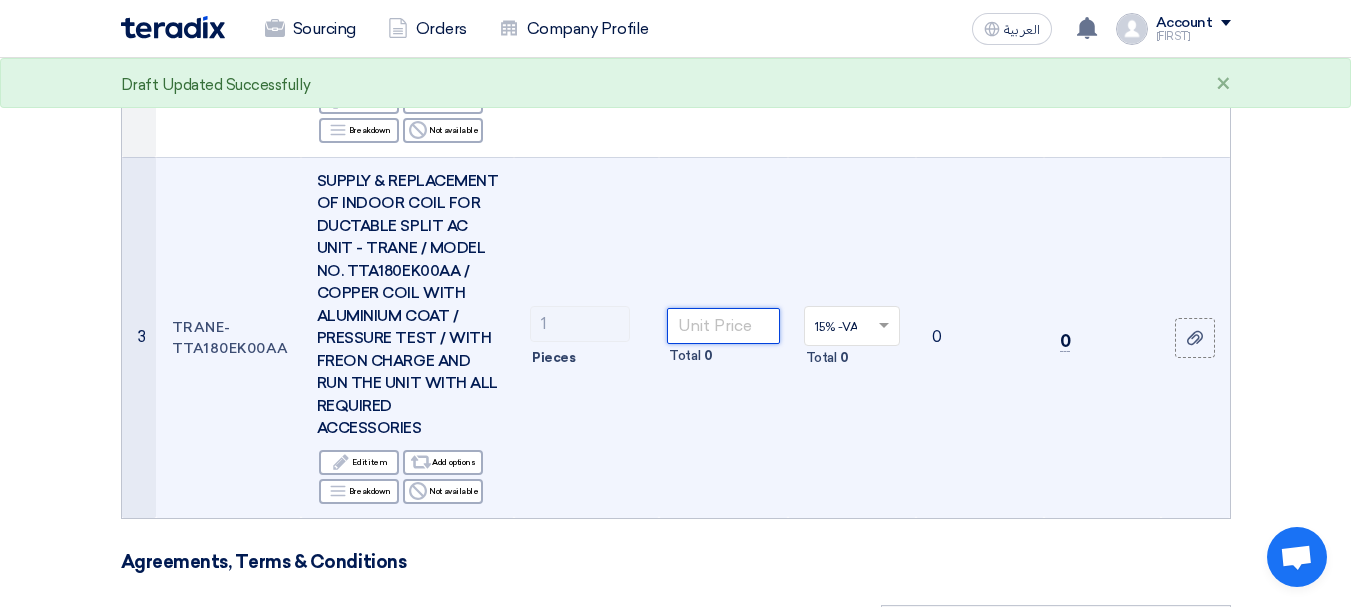 click 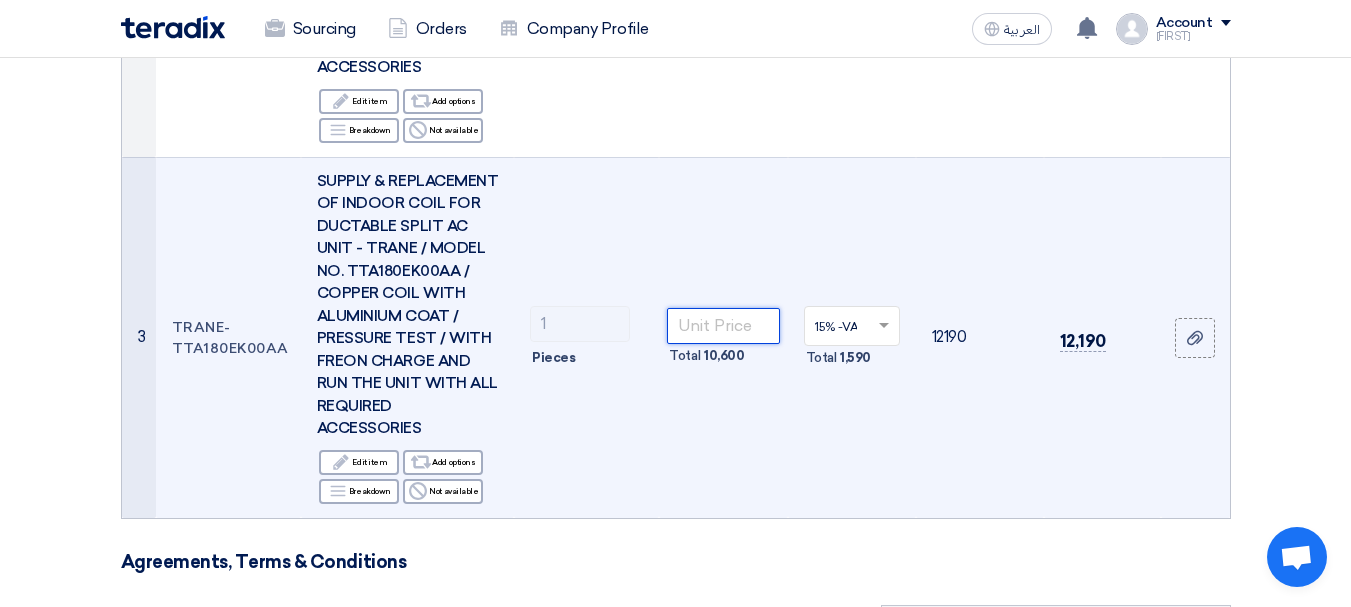 type on "[PRICE]" 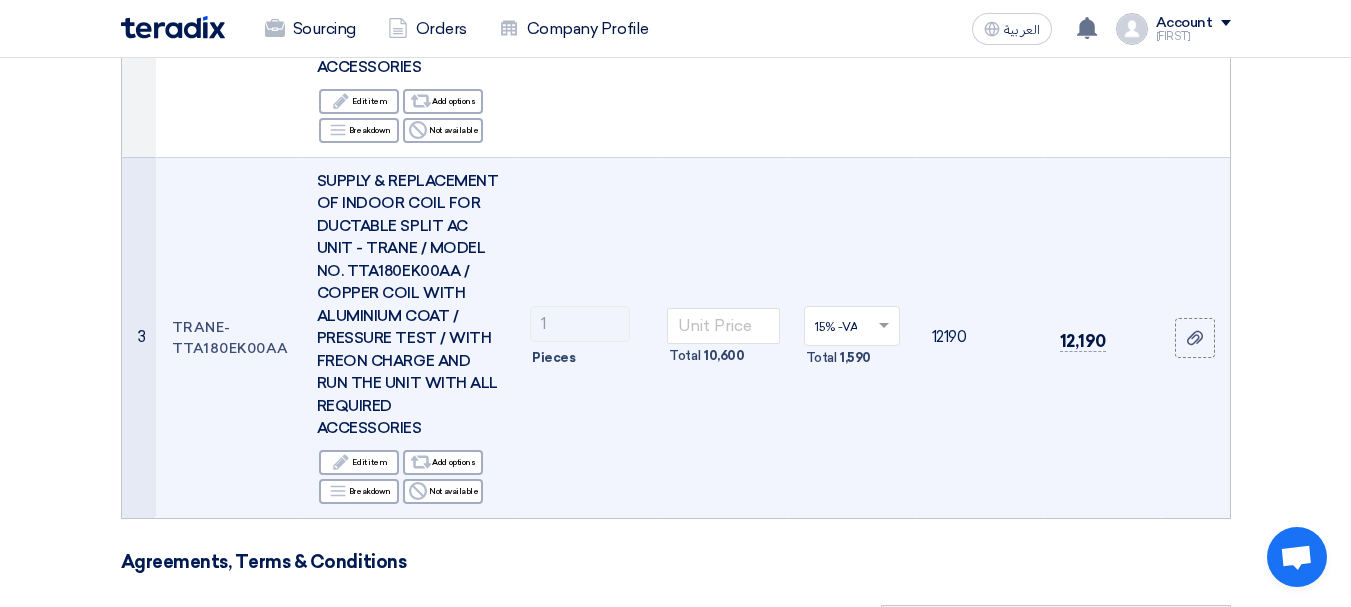 click on "15% -VAT
×
Total
[PRICE]" 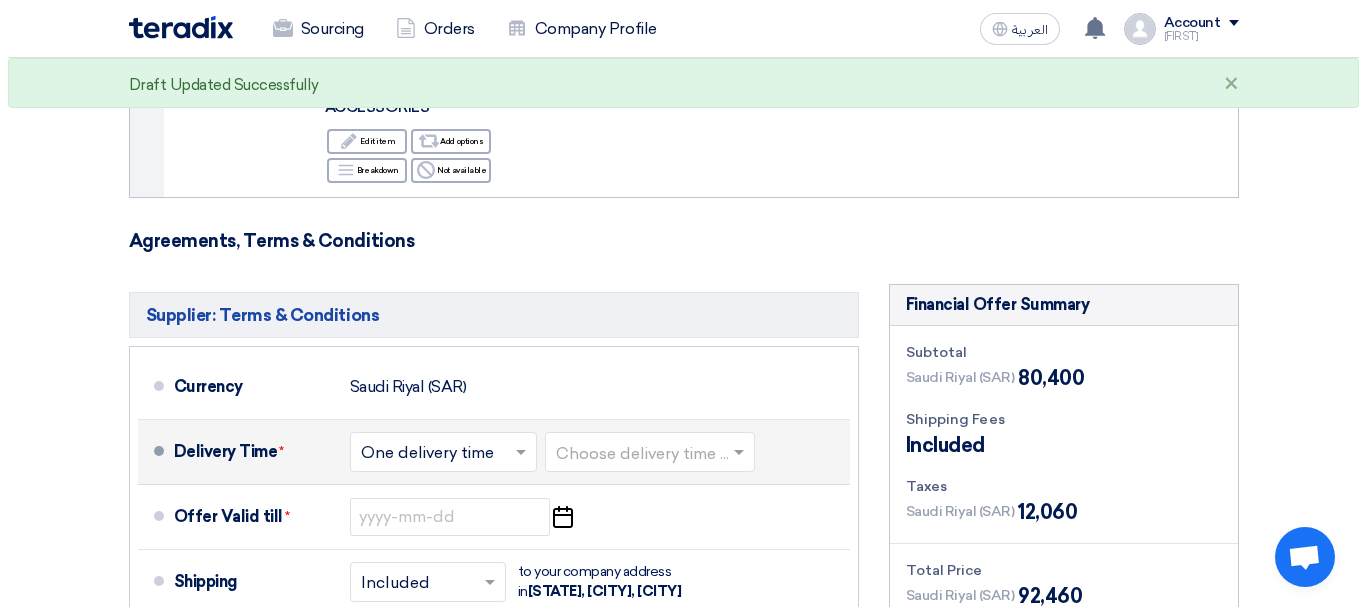 scroll, scrollTop: 1100, scrollLeft: 0, axis: vertical 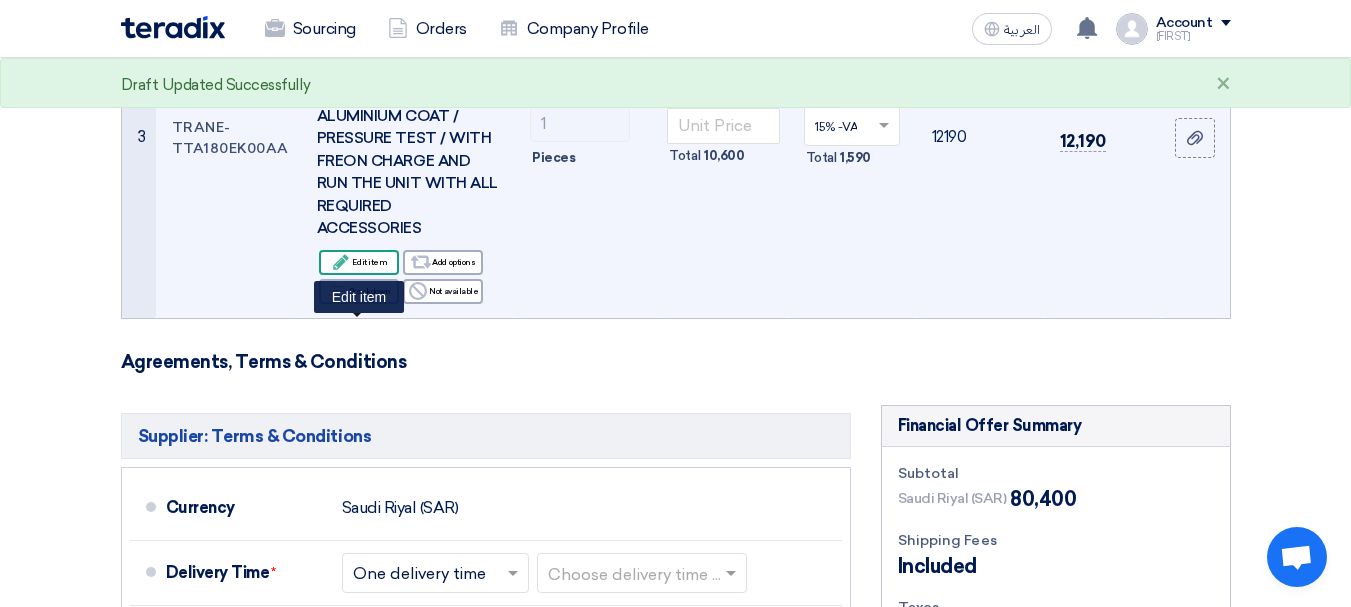 click on "Edit
Edit item" 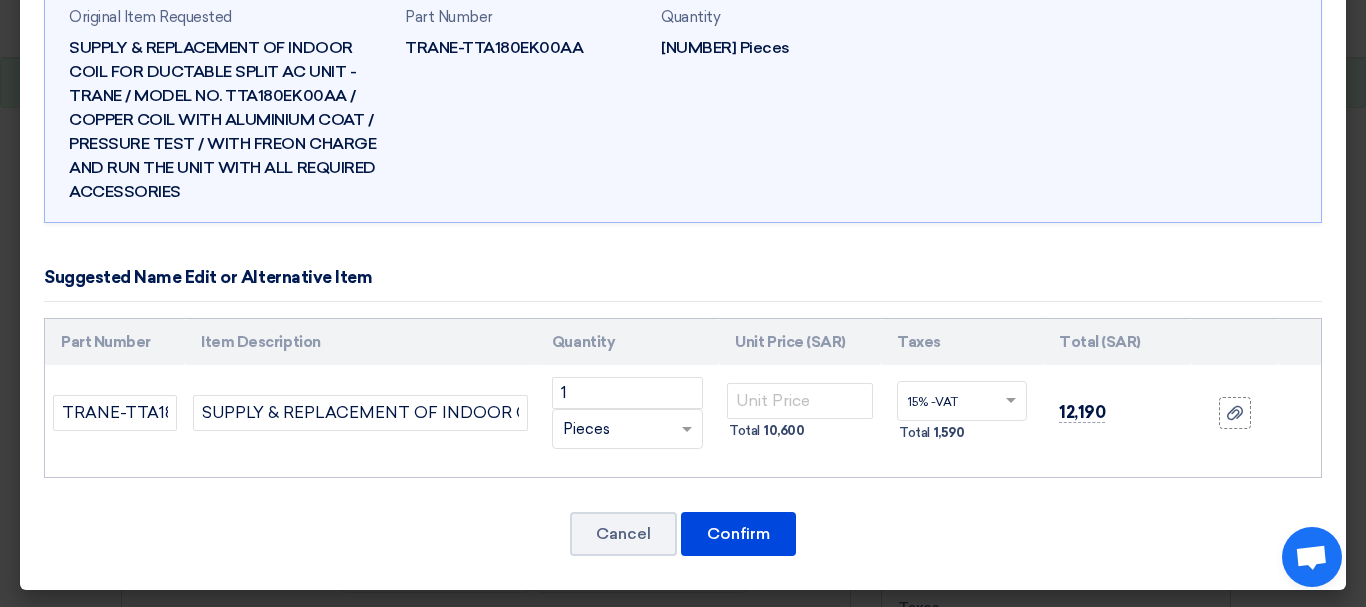 scroll, scrollTop: 120, scrollLeft: 0, axis: vertical 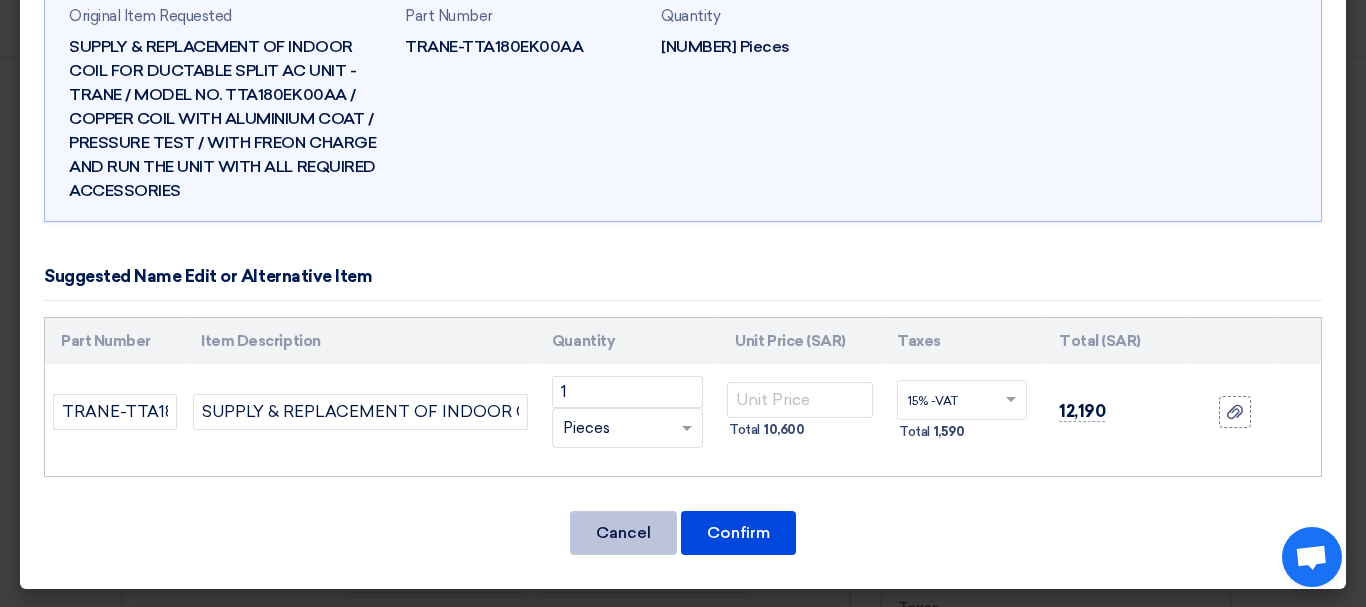 click on "Cancel" 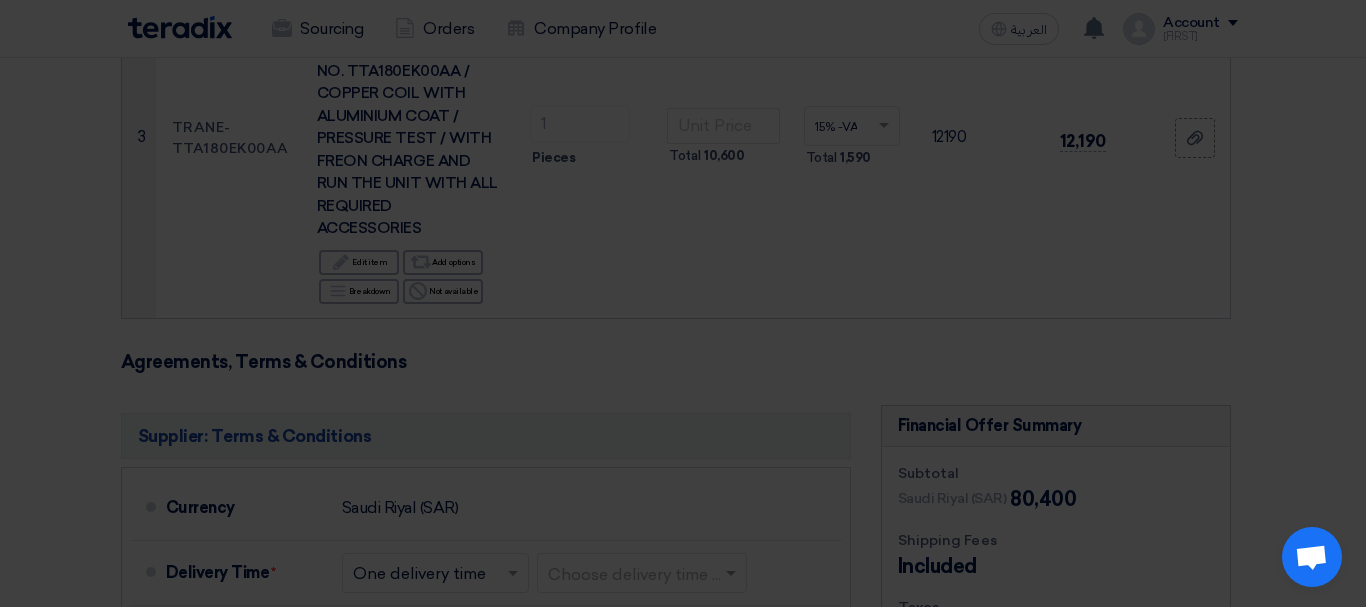 scroll, scrollTop: 0, scrollLeft: 0, axis: both 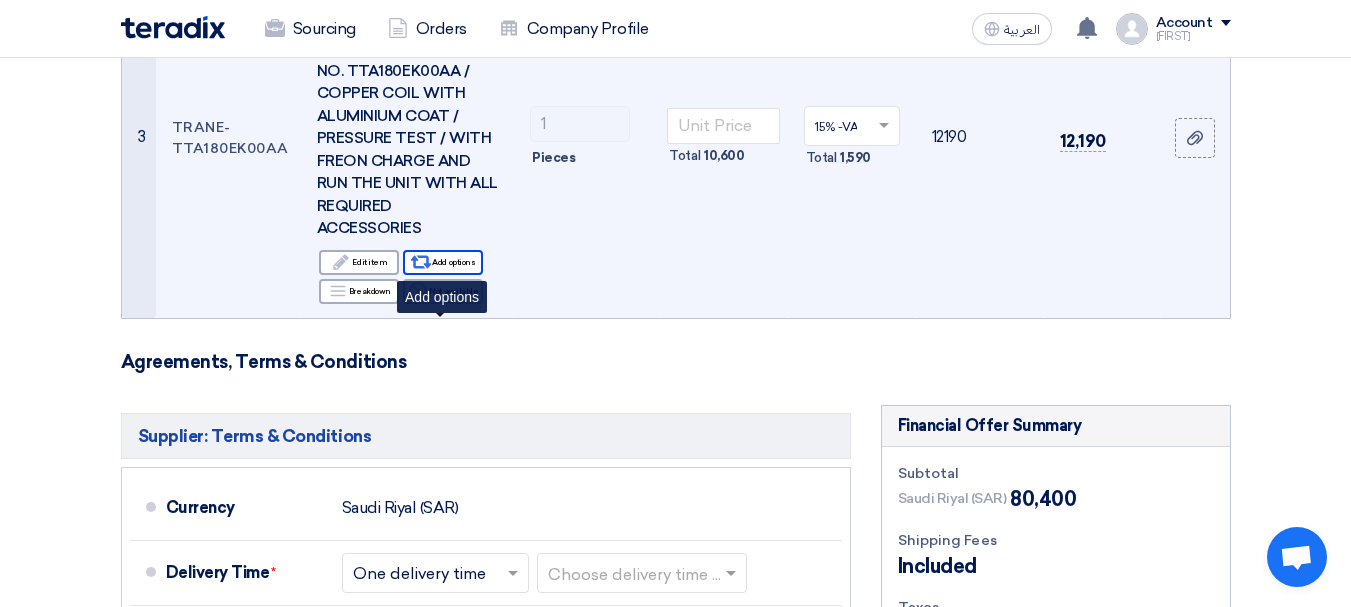 click on "Alternative
Add options" 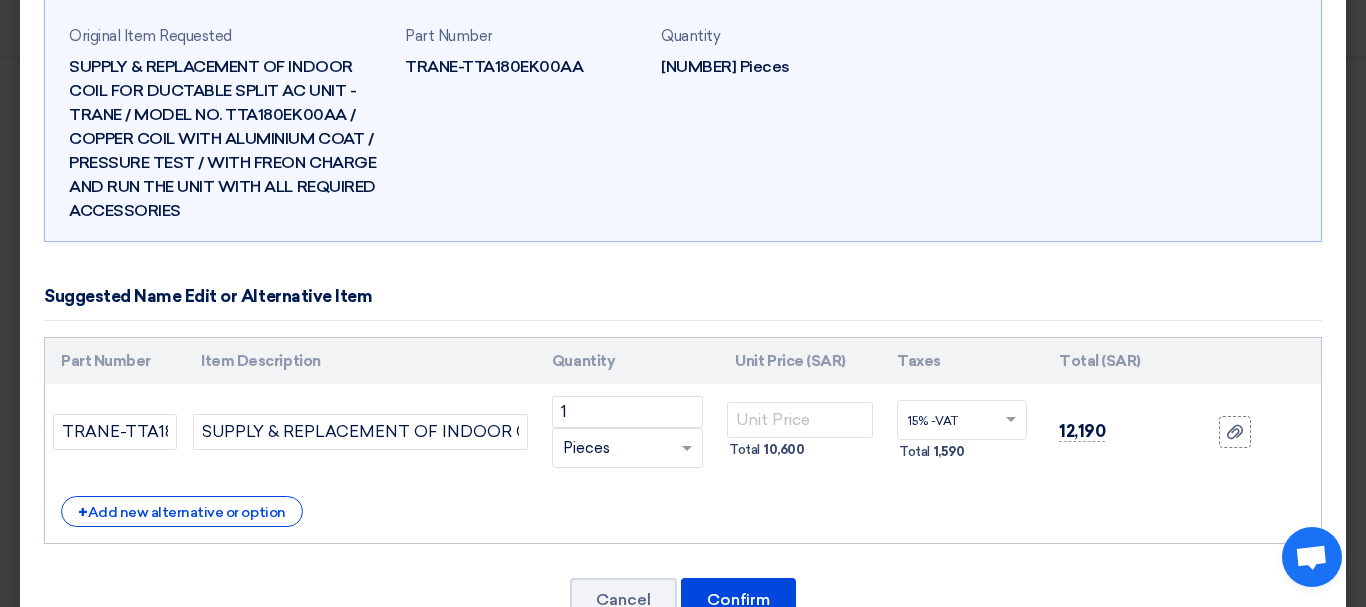 scroll, scrollTop: 167, scrollLeft: 0, axis: vertical 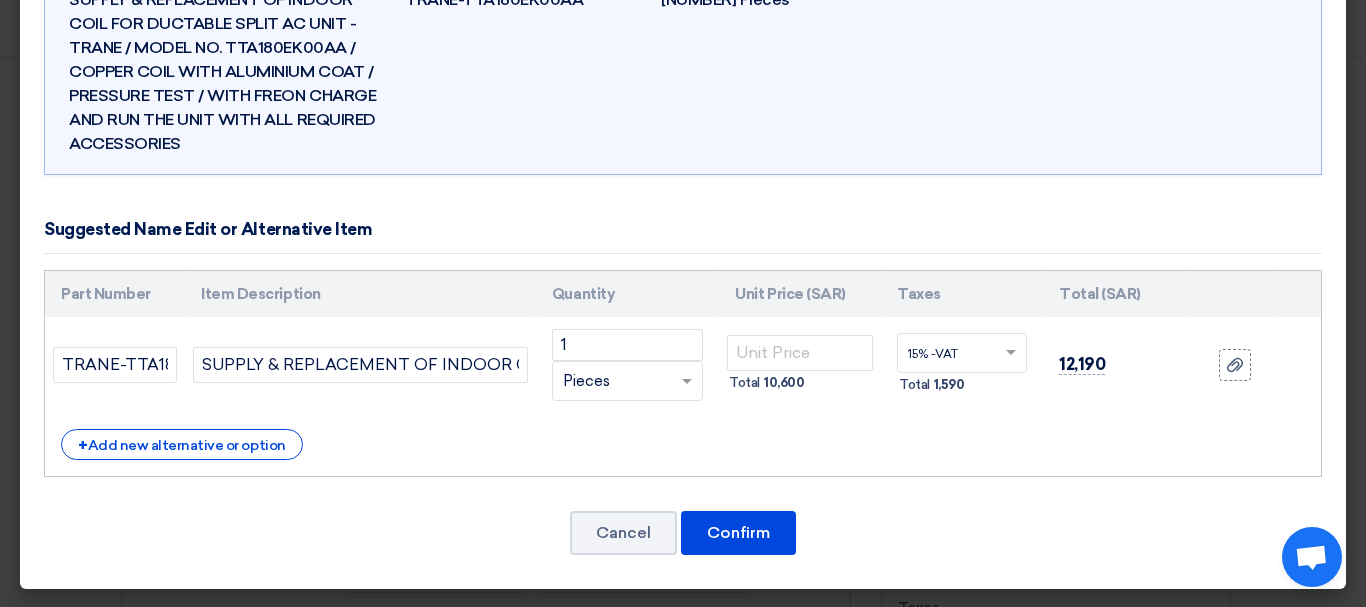 click on "RFQ_STEP1.ITEMS.2.TYPE_PLACEHOLDER
×
Pieces" 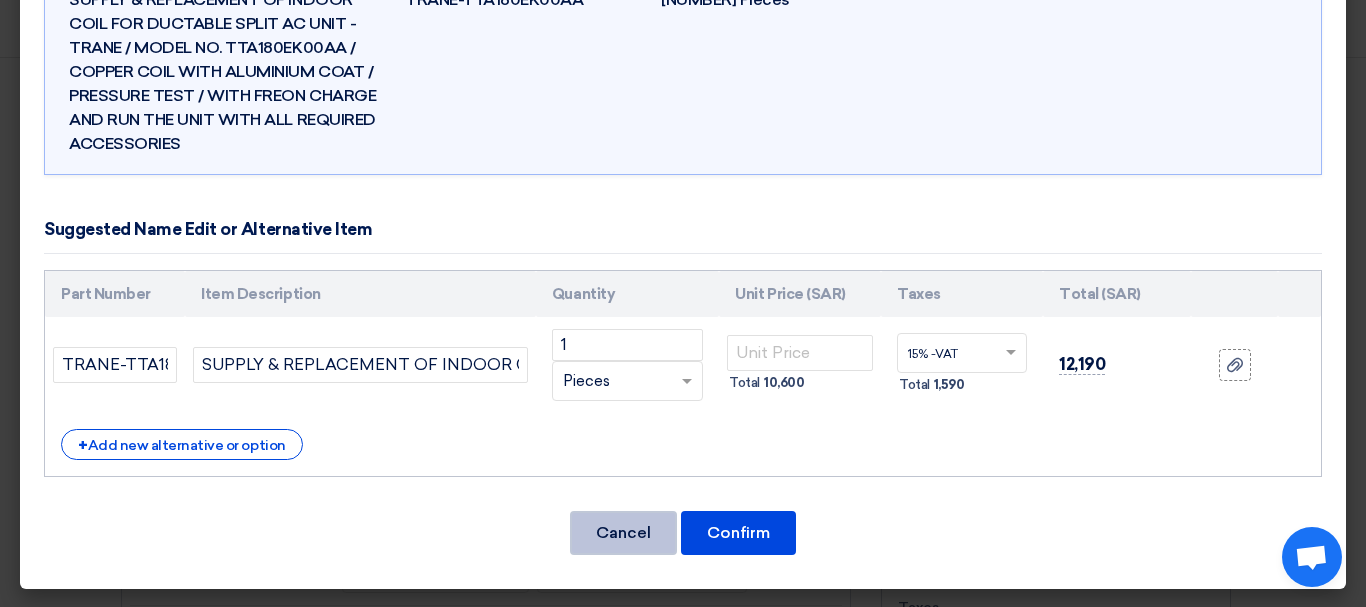 click on "Cancel" 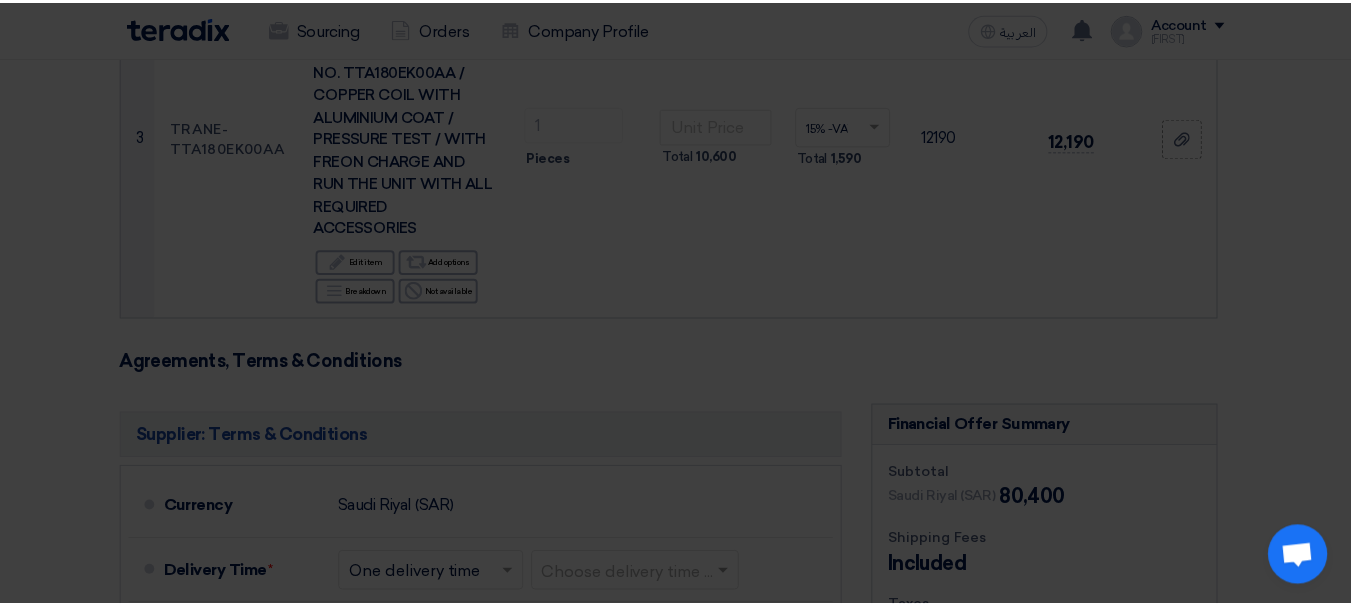 scroll, scrollTop: 0, scrollLeft: 0, axis: both 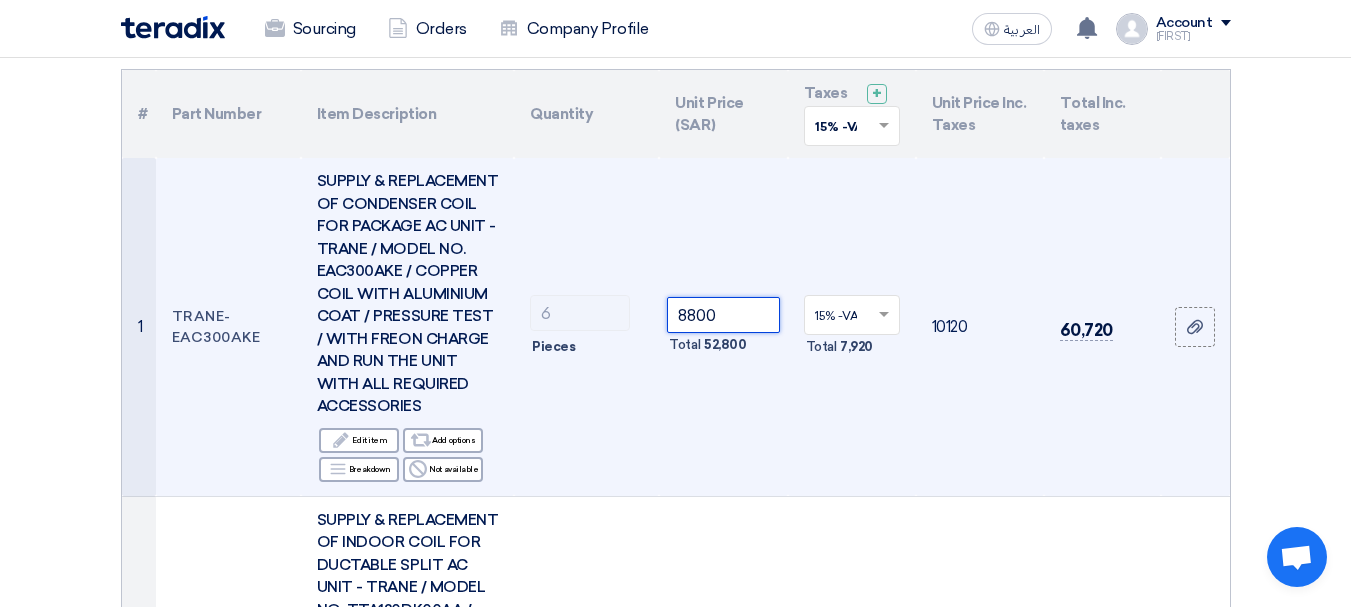 drag, startPoint x: 731, startPoint y: 325, endPoint x: 672, endPoint y: 326, distance: 59.008472 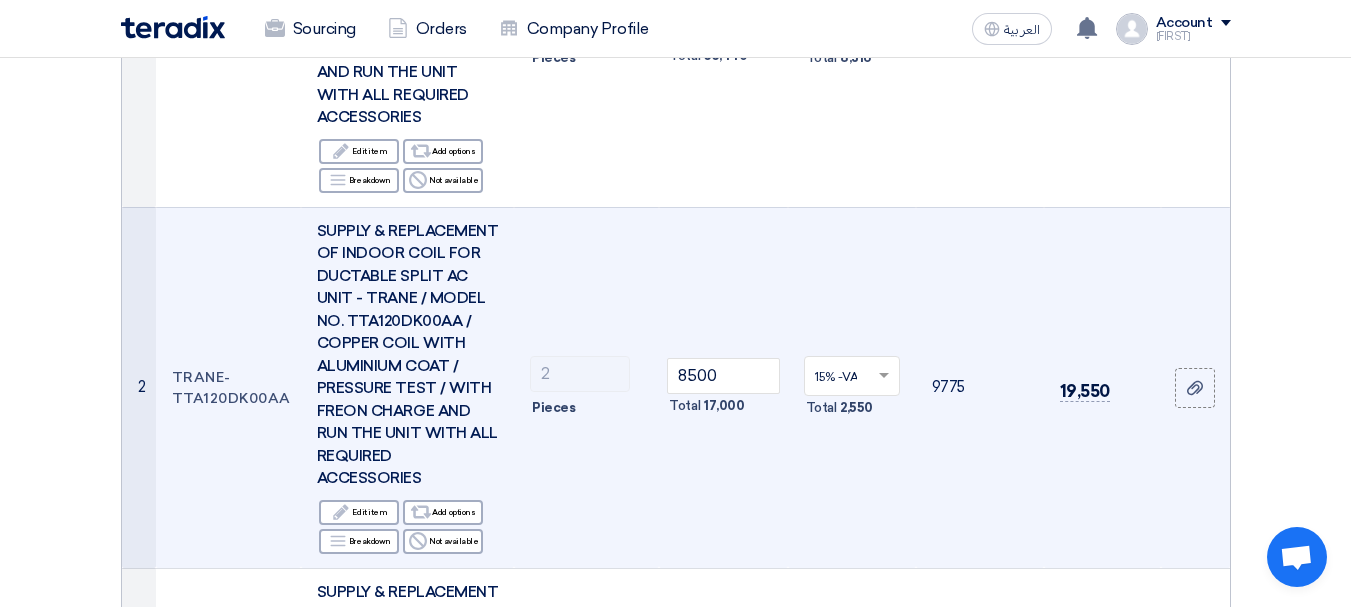 scroll, scrollTop: 500, scrollLeft: 0, axis: vertical 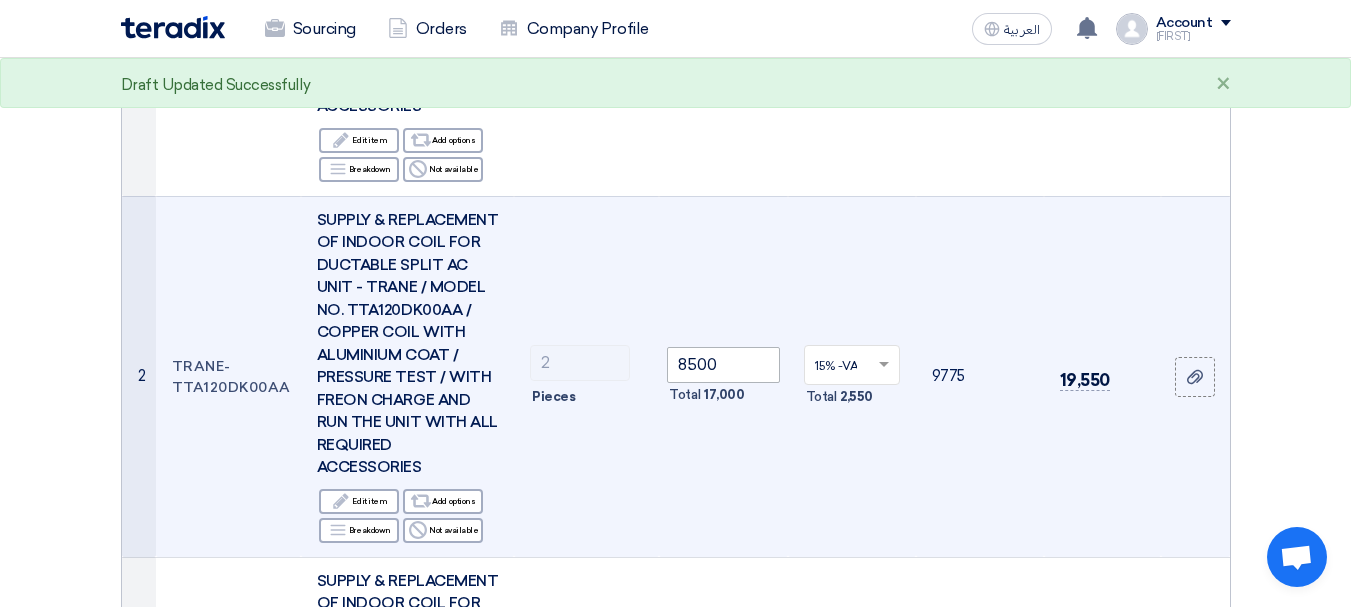 type on "9240" 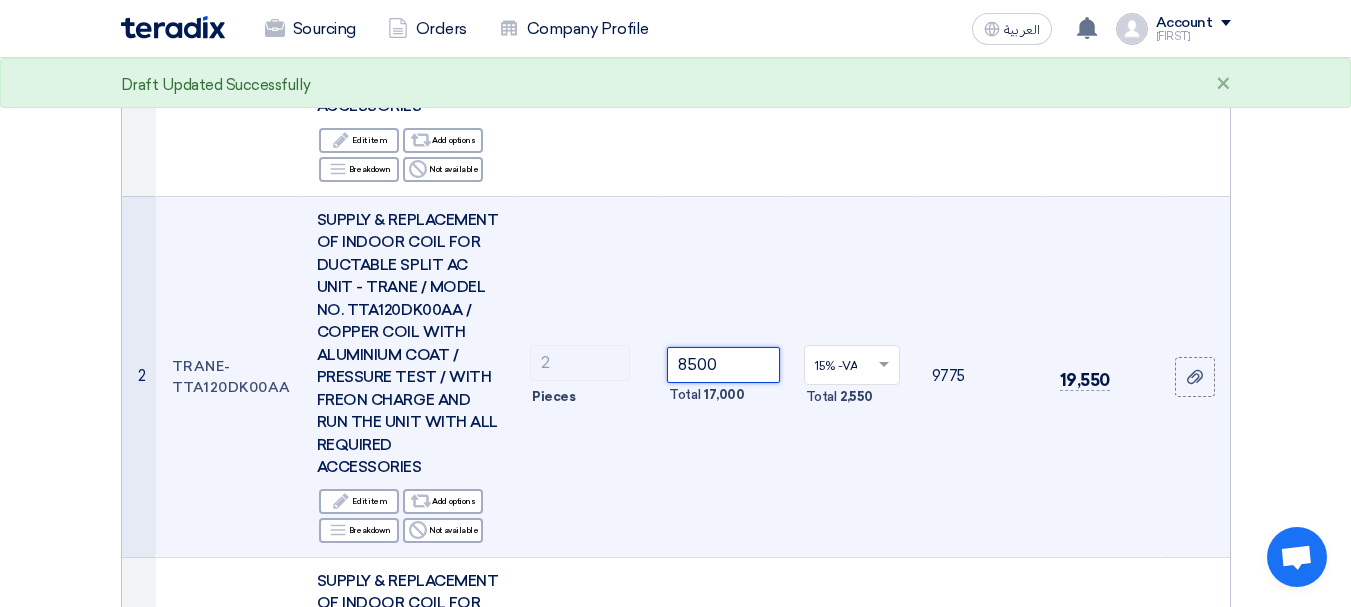 click on "8500" 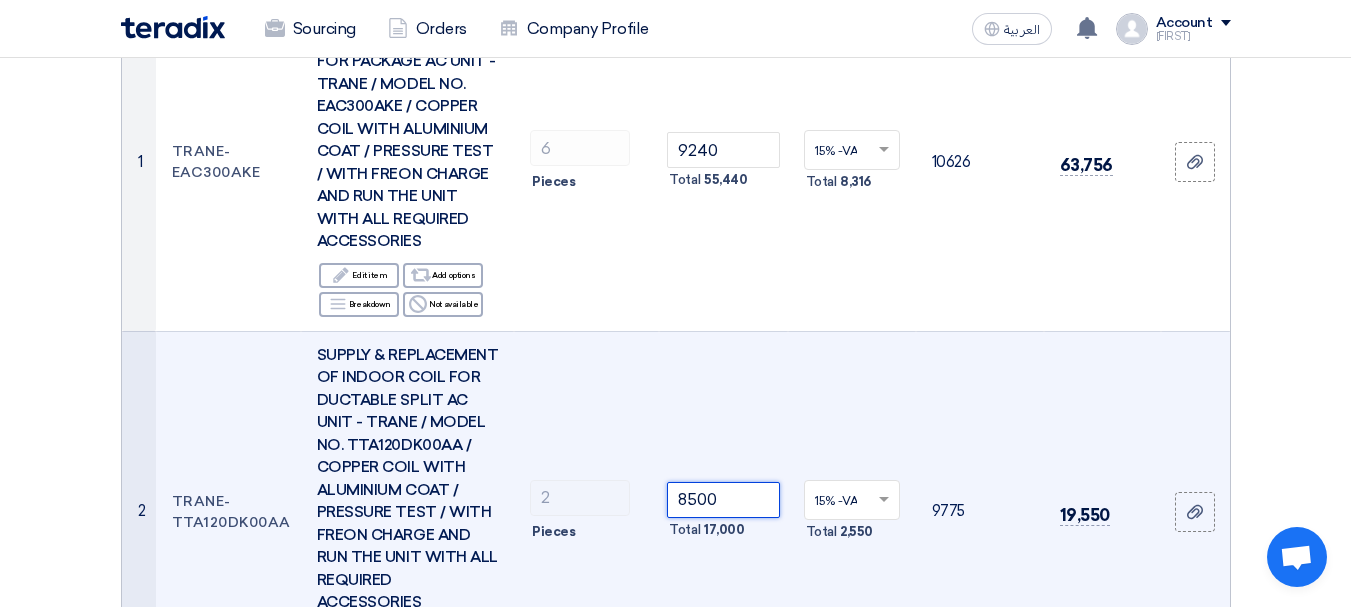 scroll, scrollTop: 400, scrollLeft: 0, axis: vertical 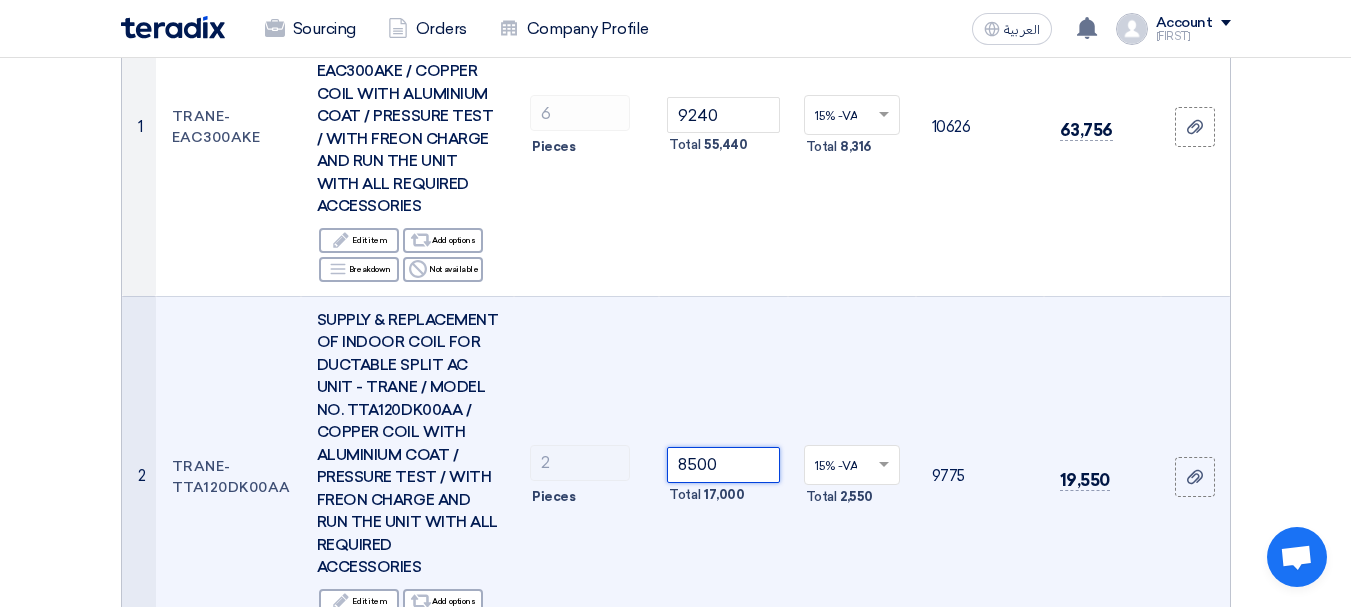 click on "8500" 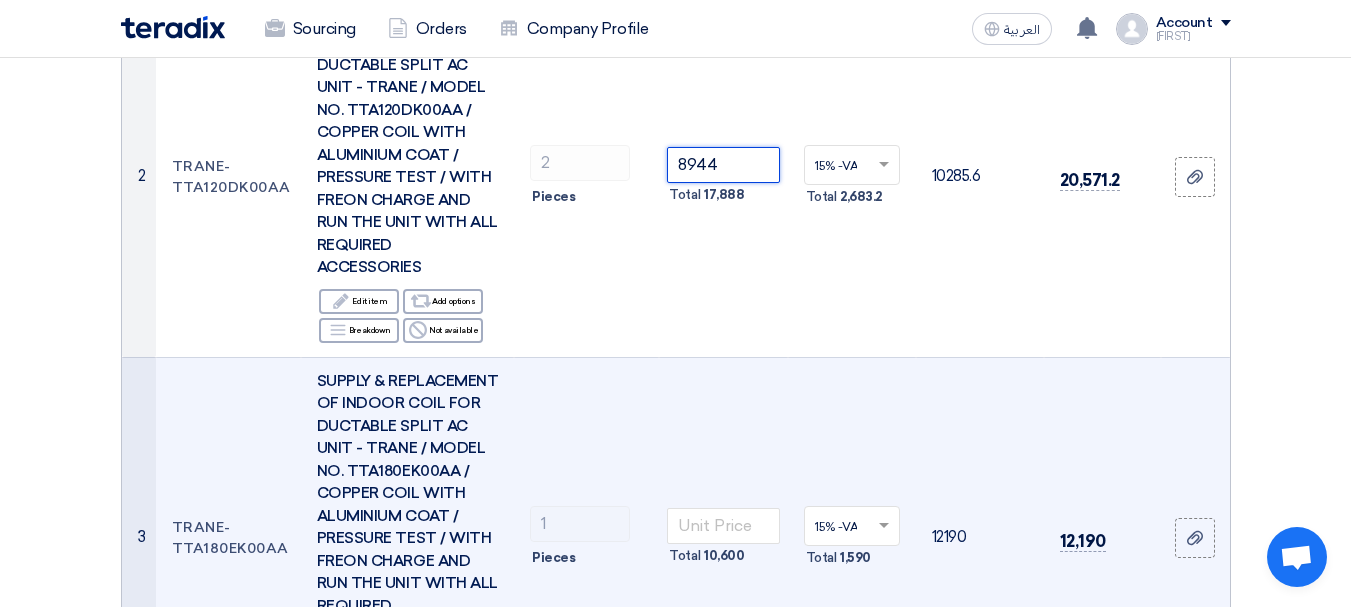 type on "8944" 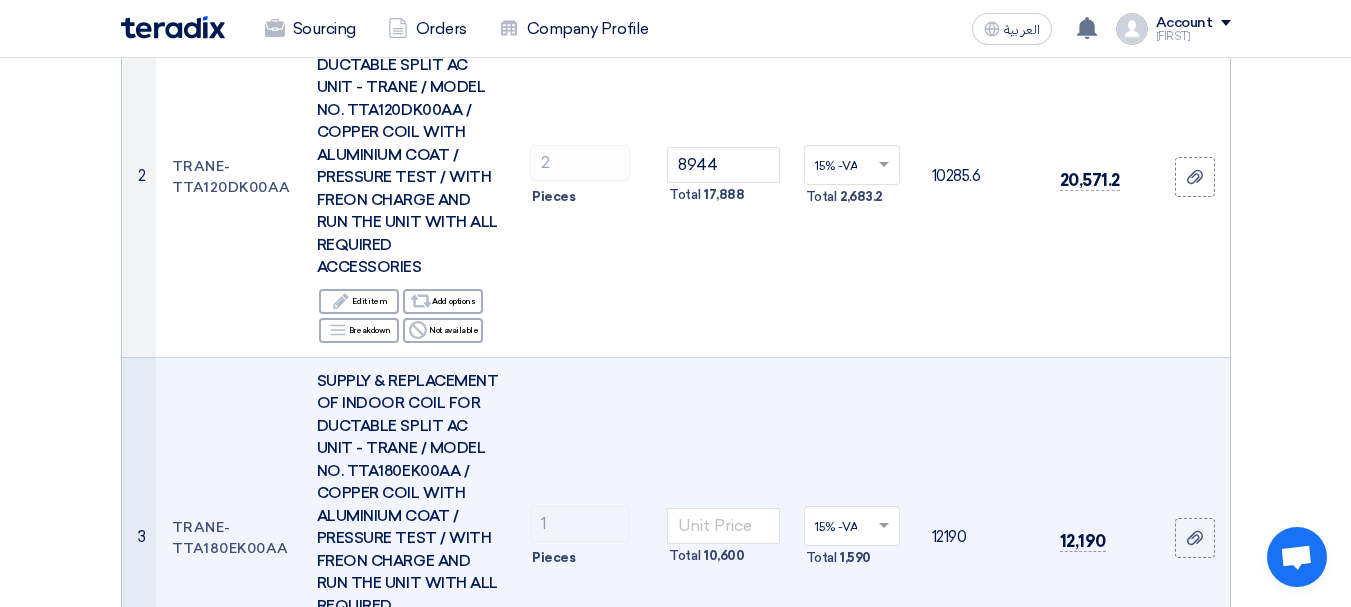 click on "Total
[PRICE]" 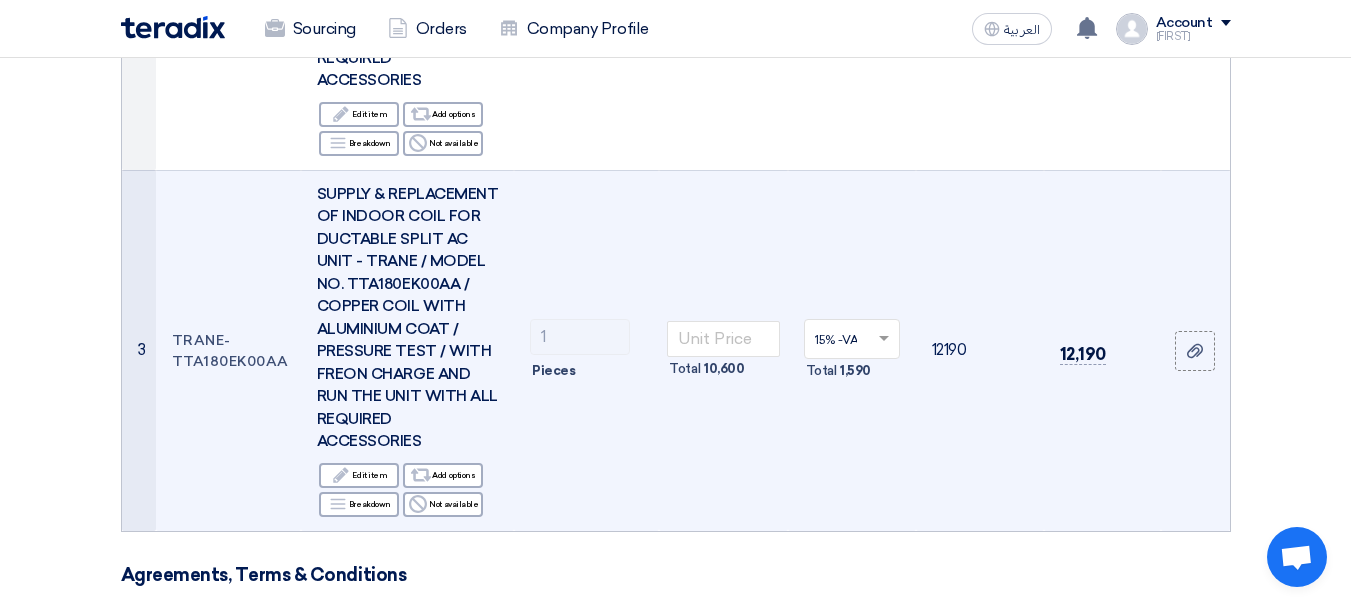 scroll, scrollTop: 900, scrollLeft: 0, axis: vertical 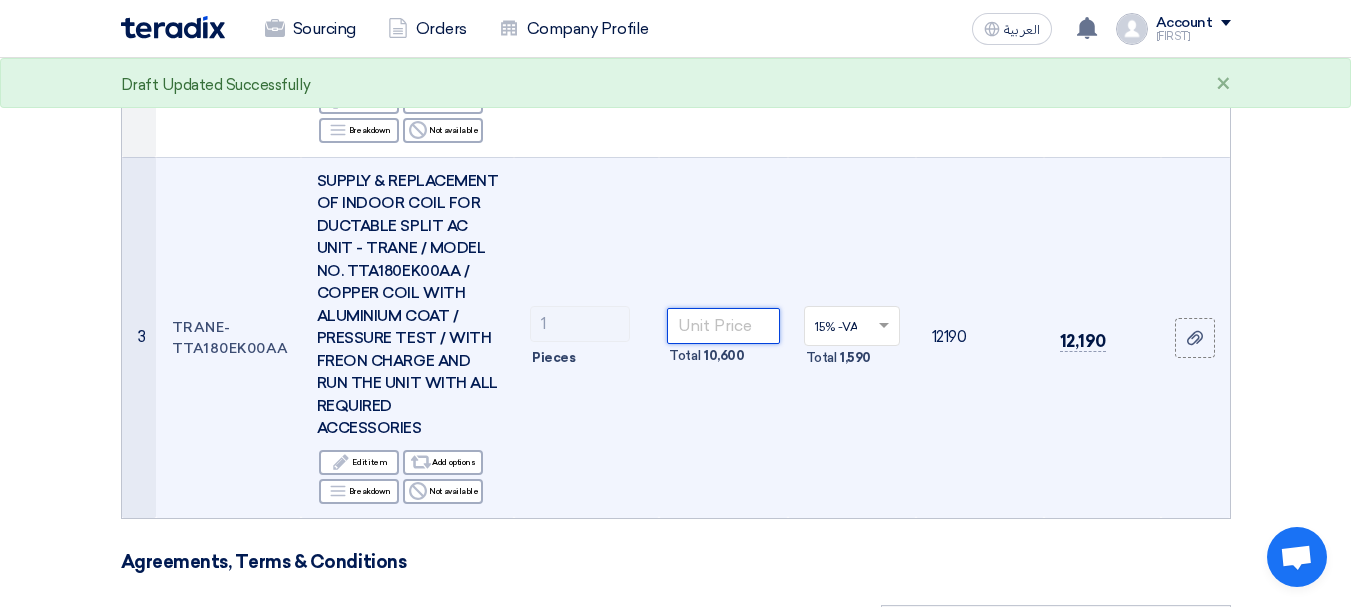 click on "[PRICE]" 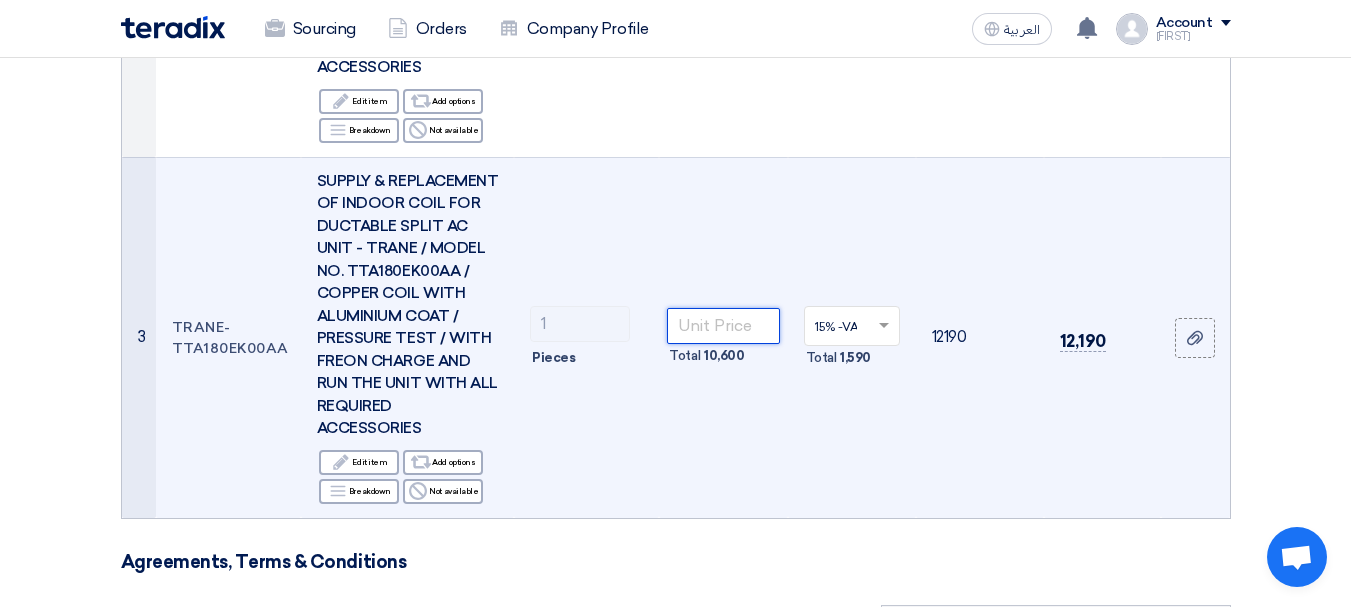 click on "SUPPLY & REPLACEMENT OF INDOOR COIL FOR DUCTABLE SPLIT AC UNIT - TRANE / MODEL NO. TTA180EK00AA / COPPER COIL WITH ALUMINIUM COAT / PRESSURE TEST / WITH FREON CHARGE AND RUN THE UNIT WITH ALL REQUIRED ACCESSORIES" 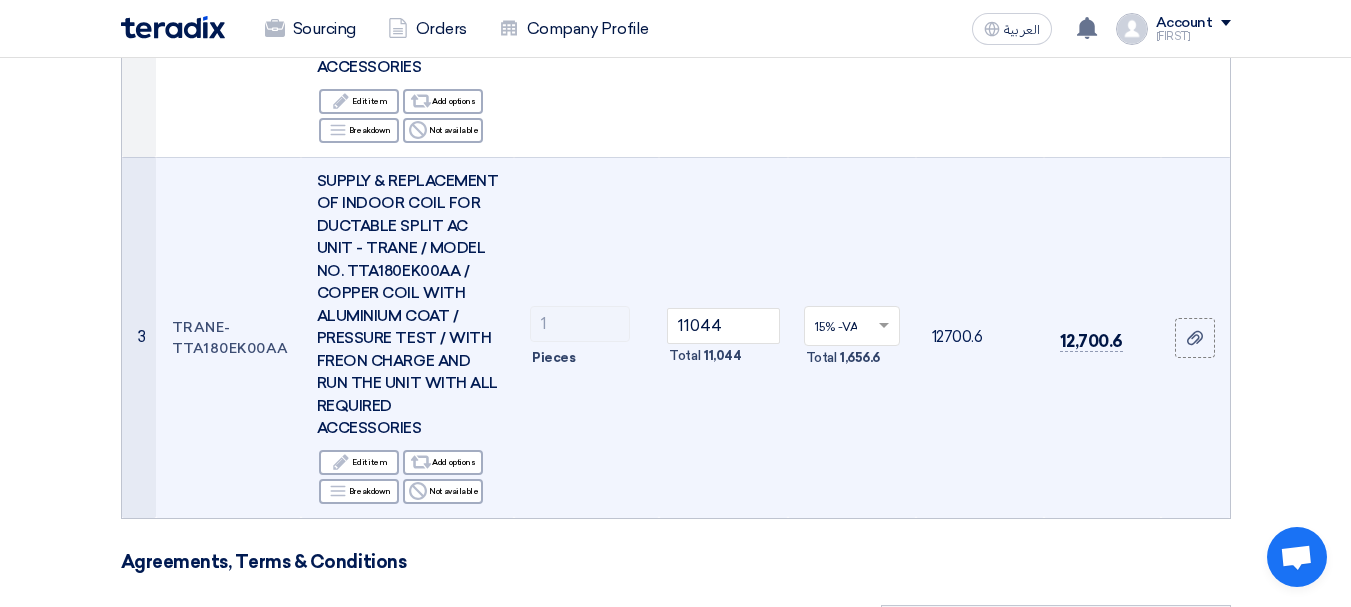 click on "12700.6" 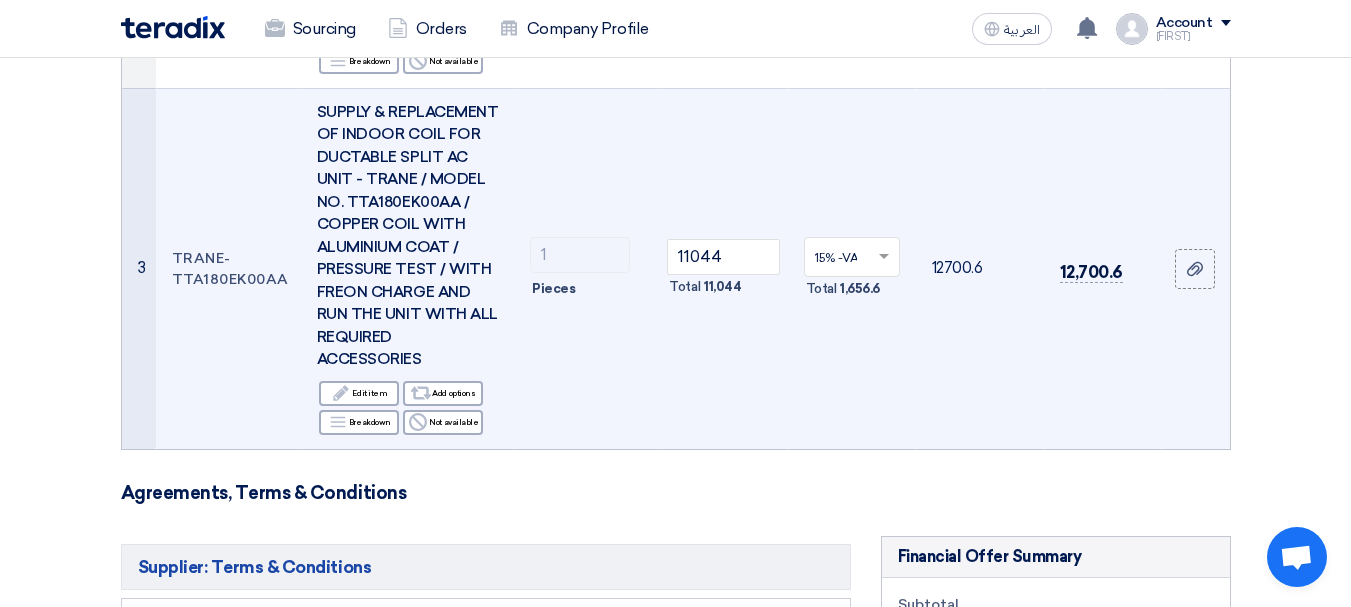 scroll, scrollTop: 900, scrollLeft: 0, axis: vertical 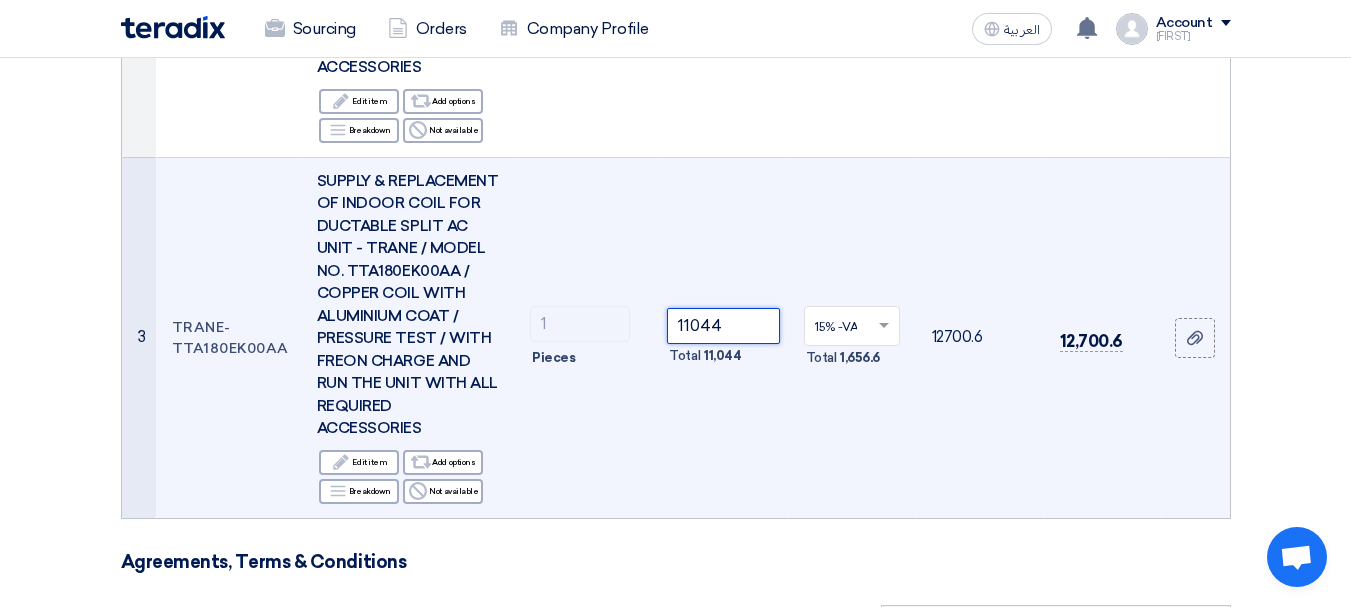 click on "11044" 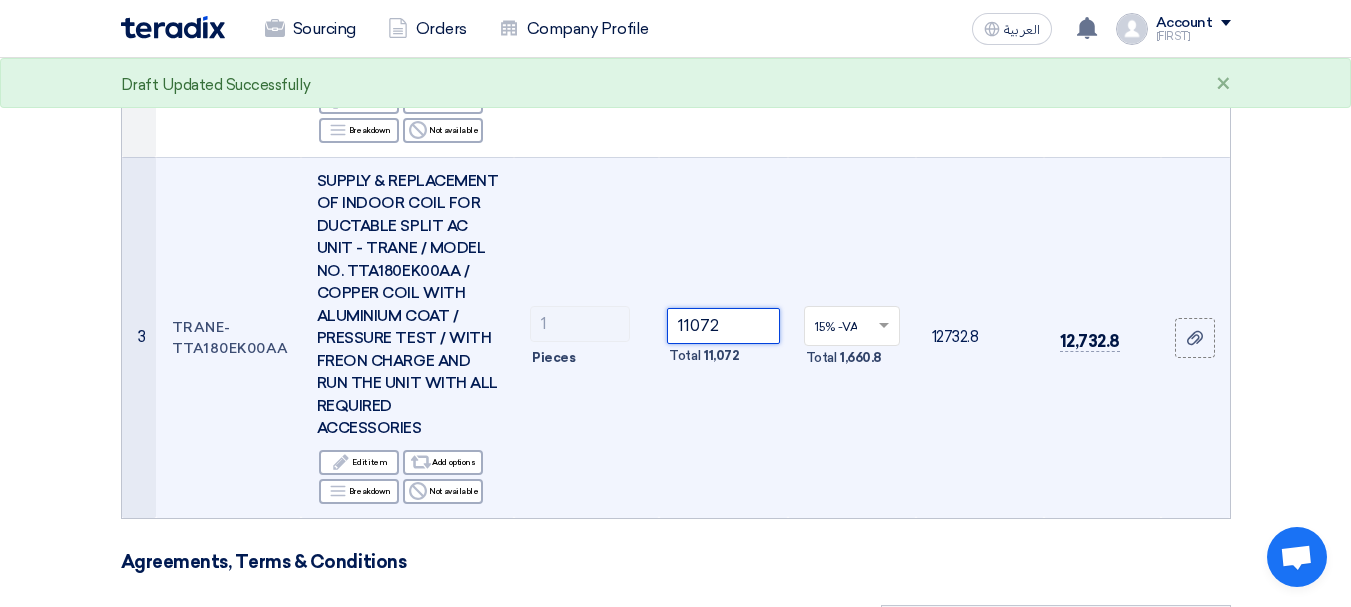 type on "11072" 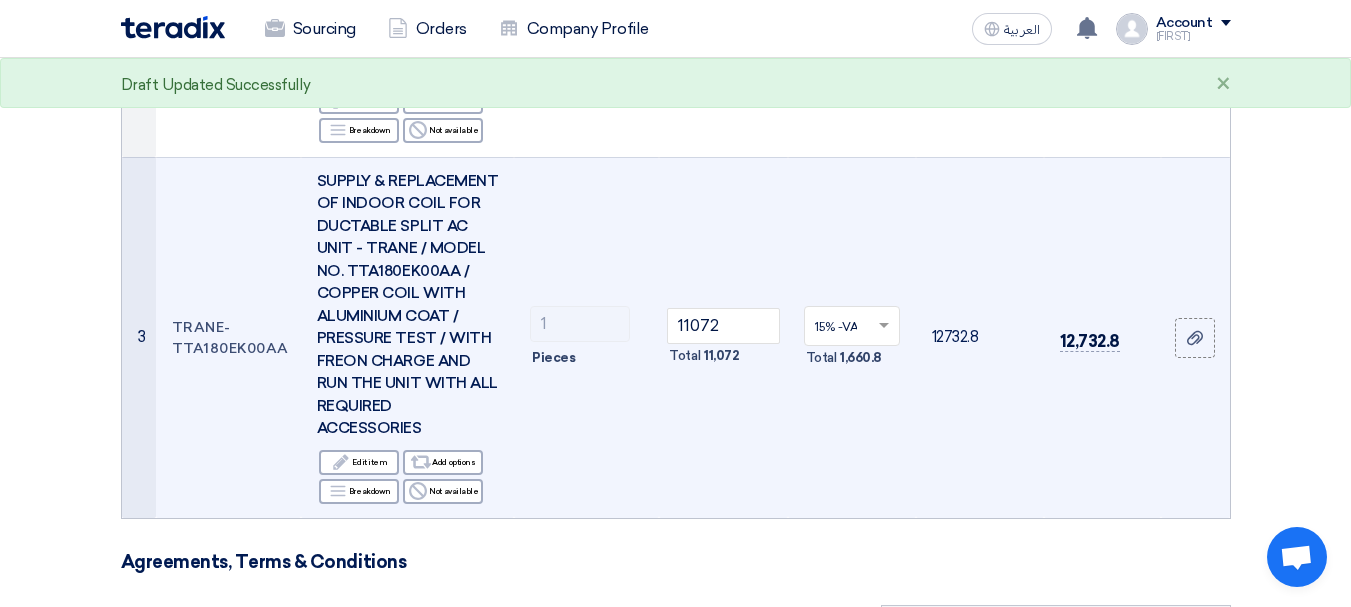 click on "12732.8" 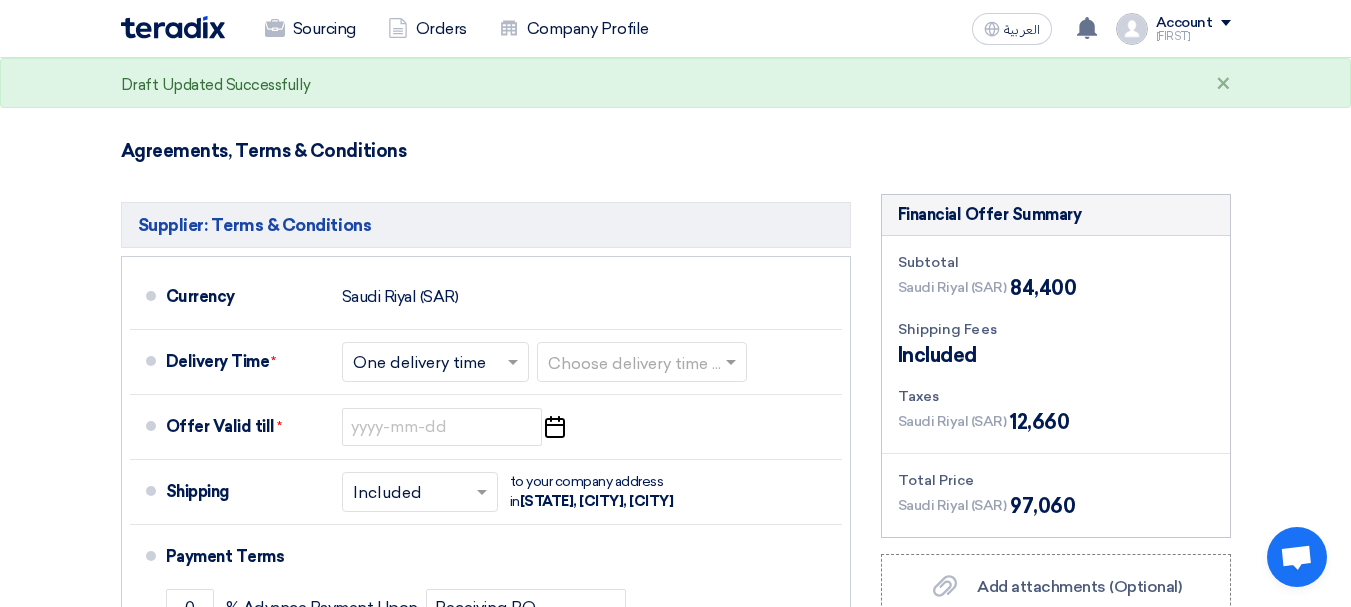 scroll, scrollTop: 1400, scrollLeft: 0, axis: vertical 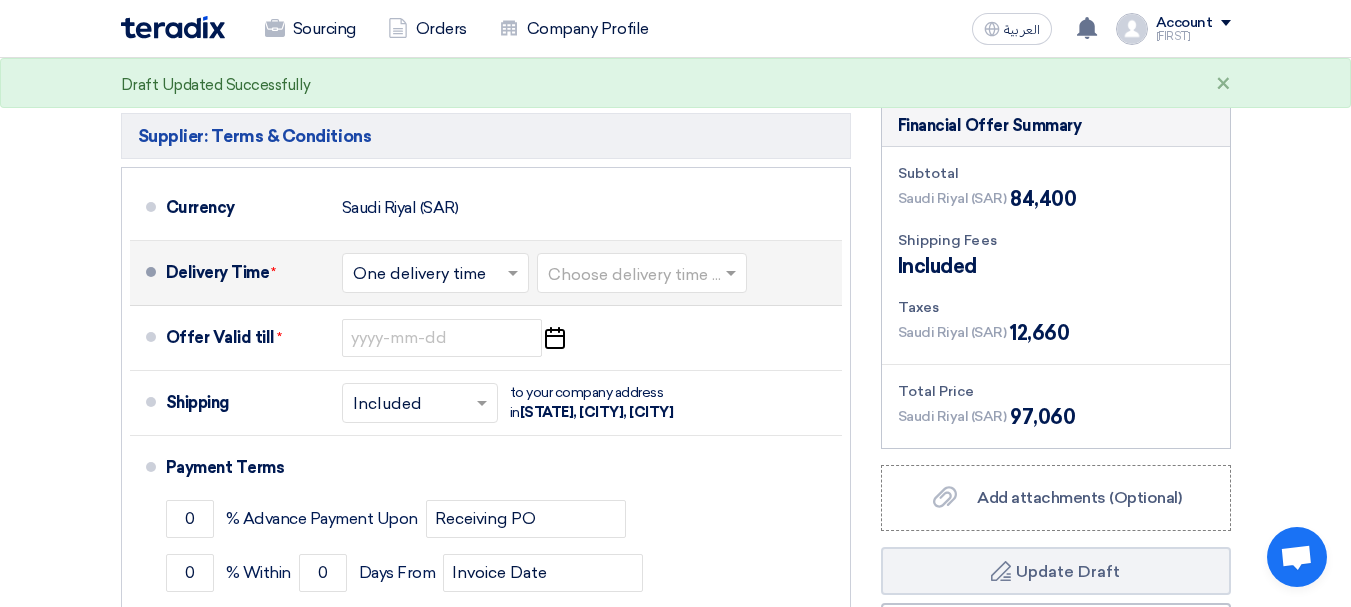 click 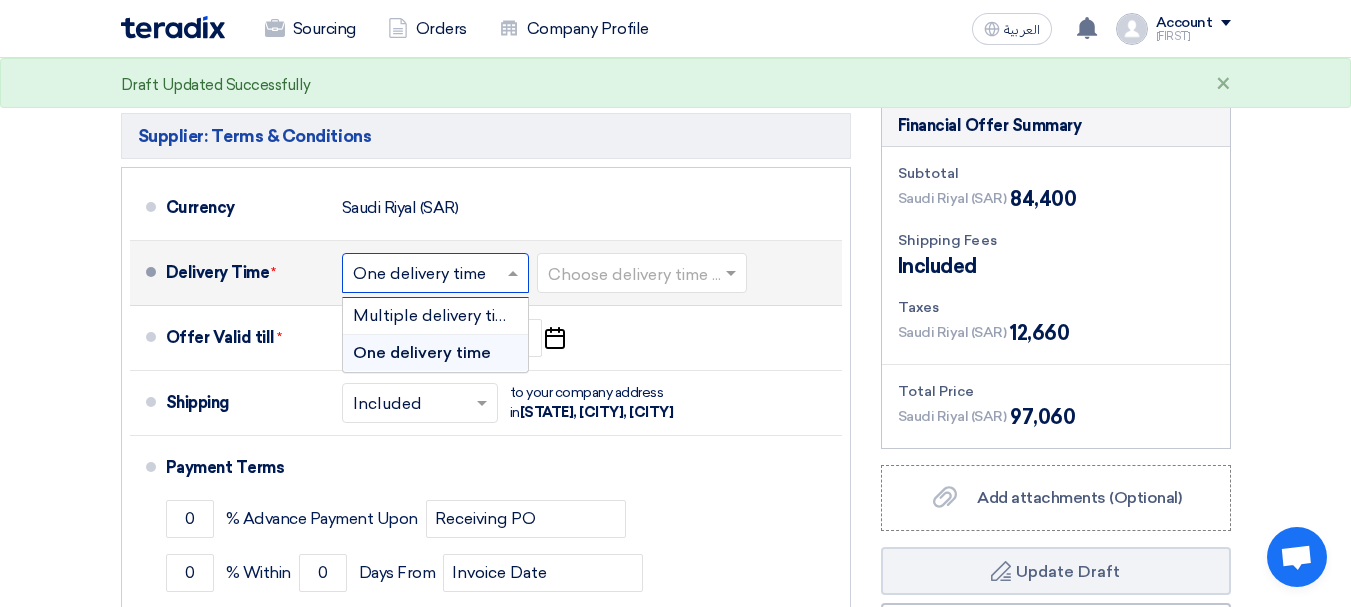 click 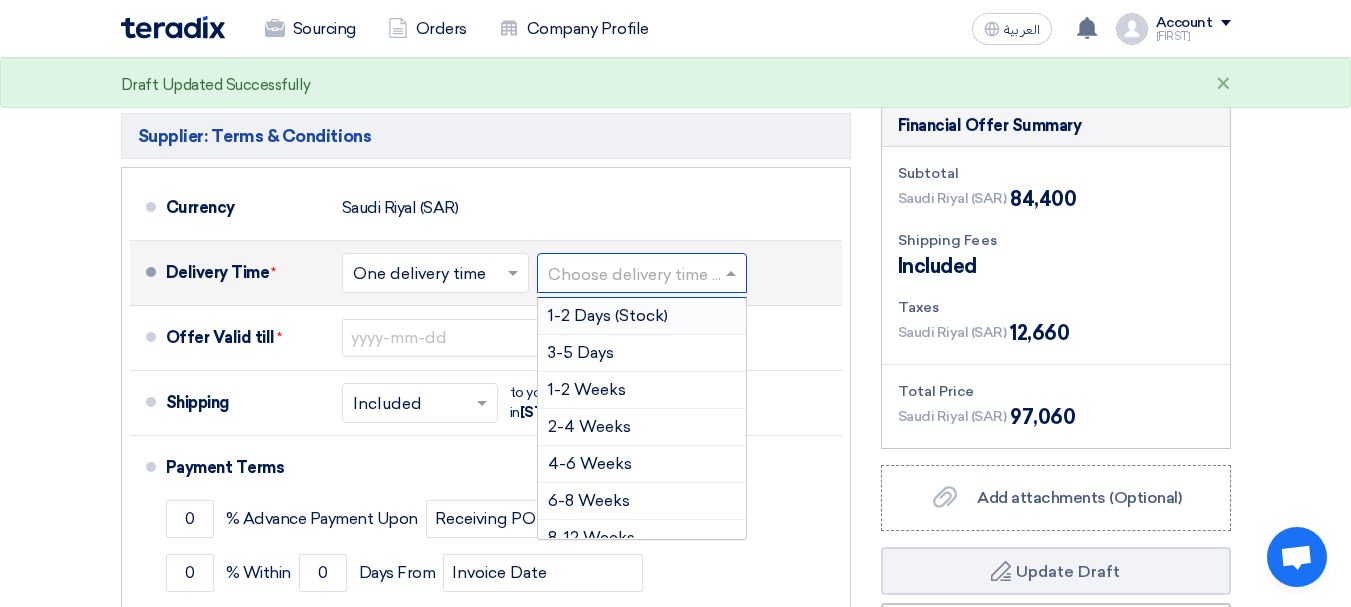 click 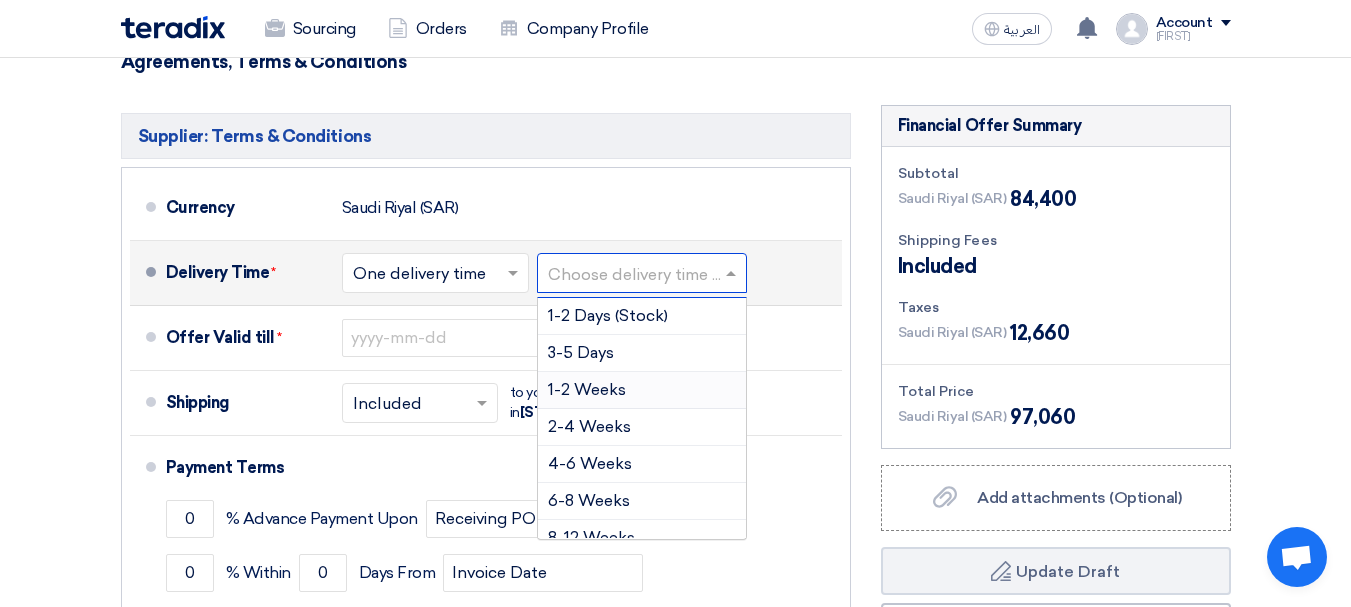 click on "1-2 Weeks" at bounding box center (587, 389) 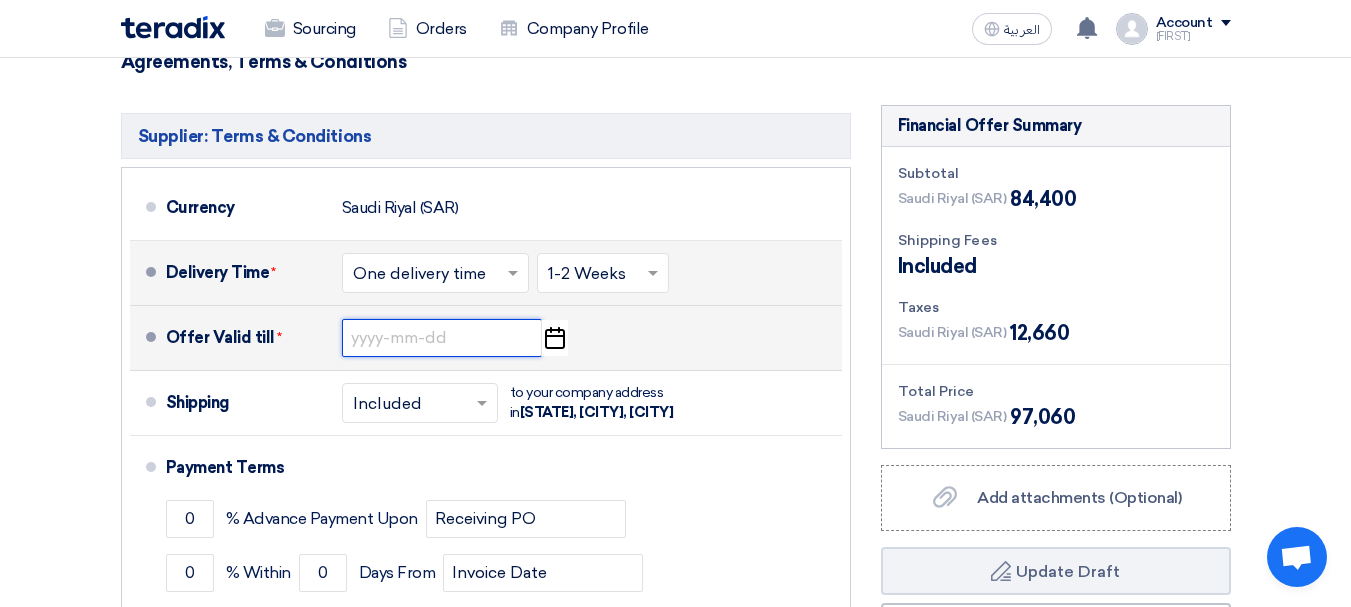 click 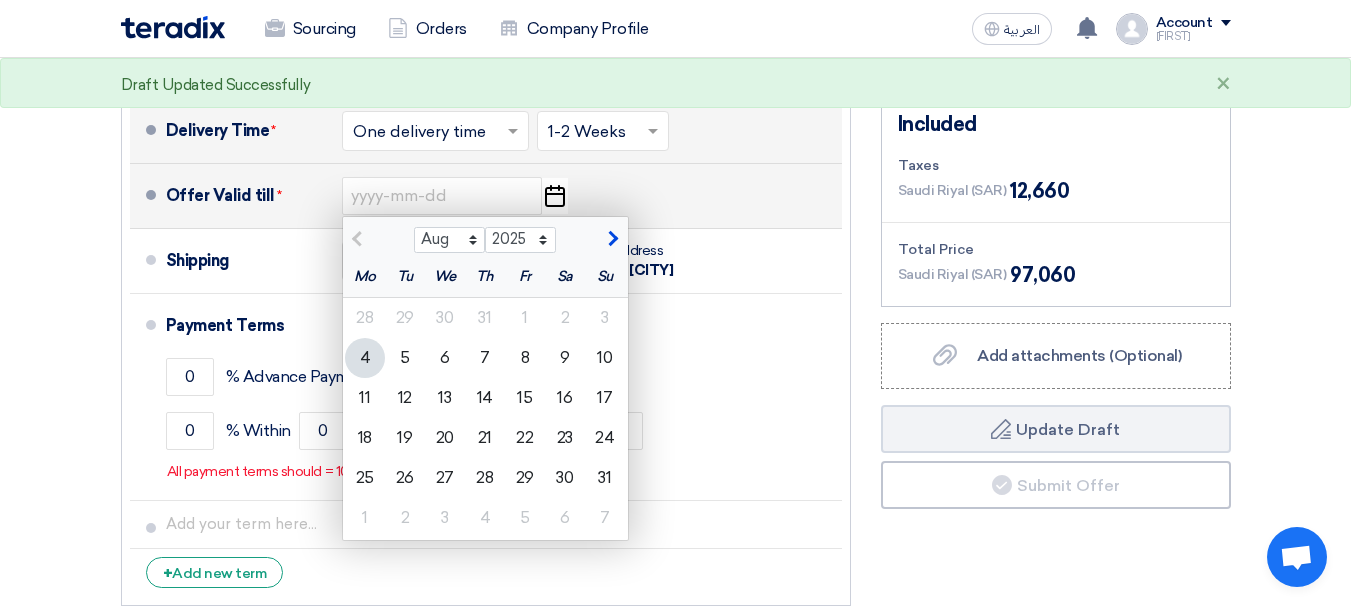 scroll, scrollTop: 1600, scrollLeft: 0, axis: vertical 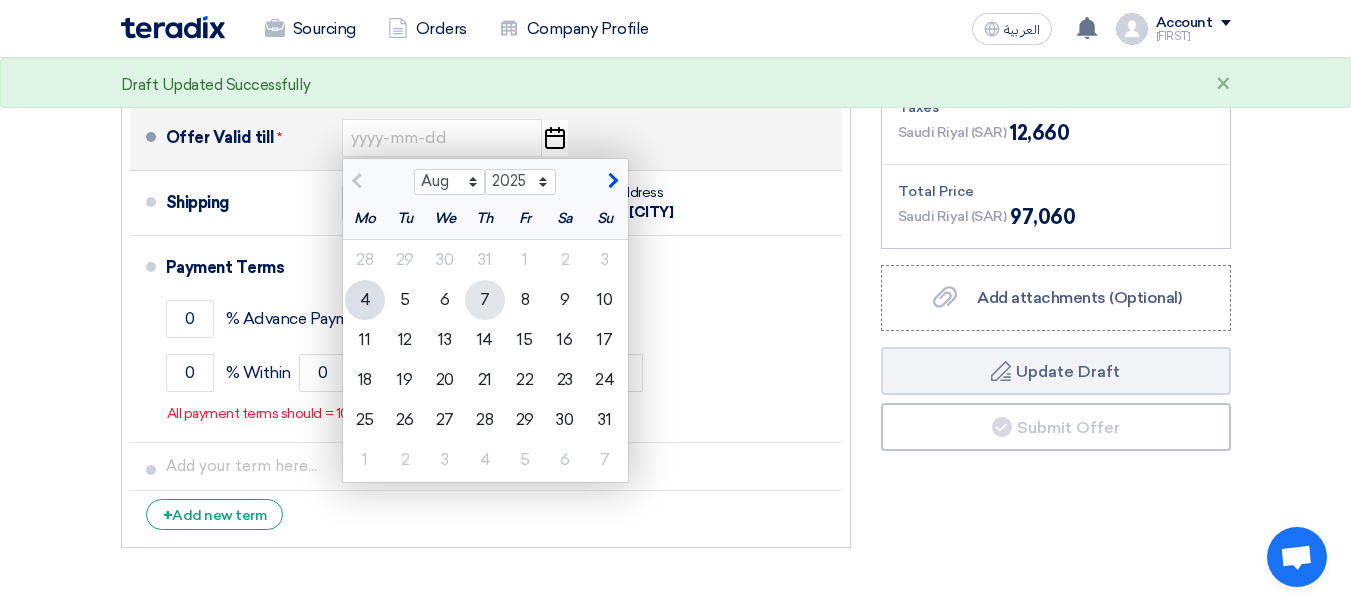 click on "7" 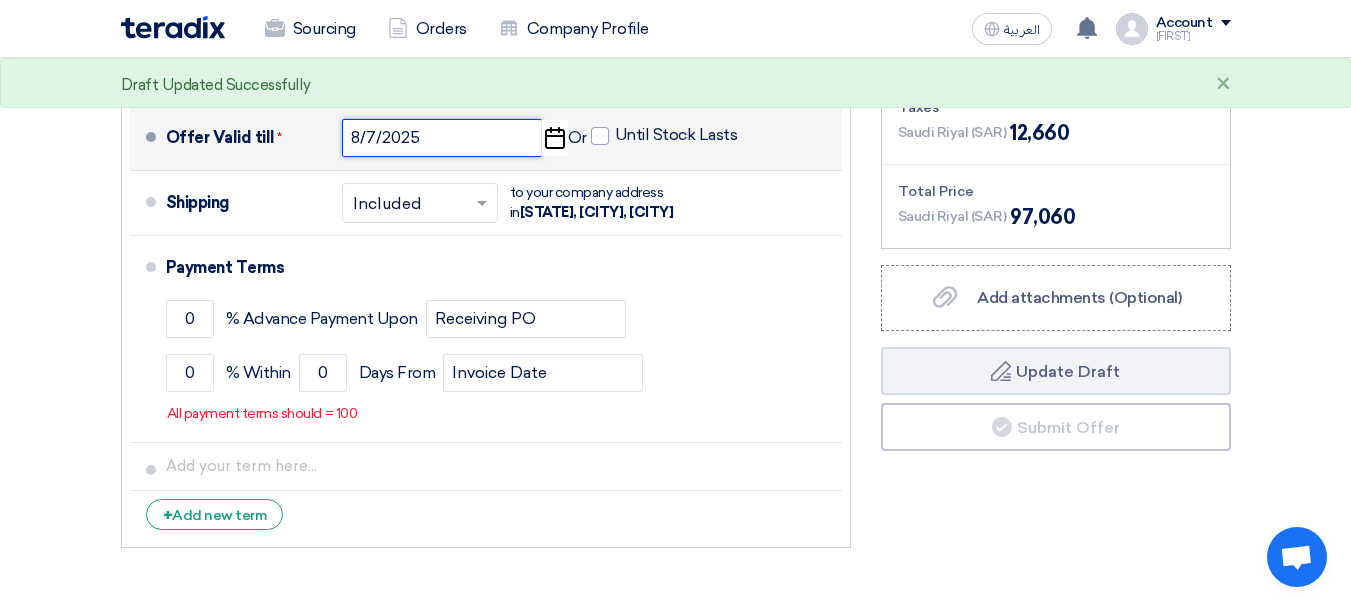click on "8/7/2025" 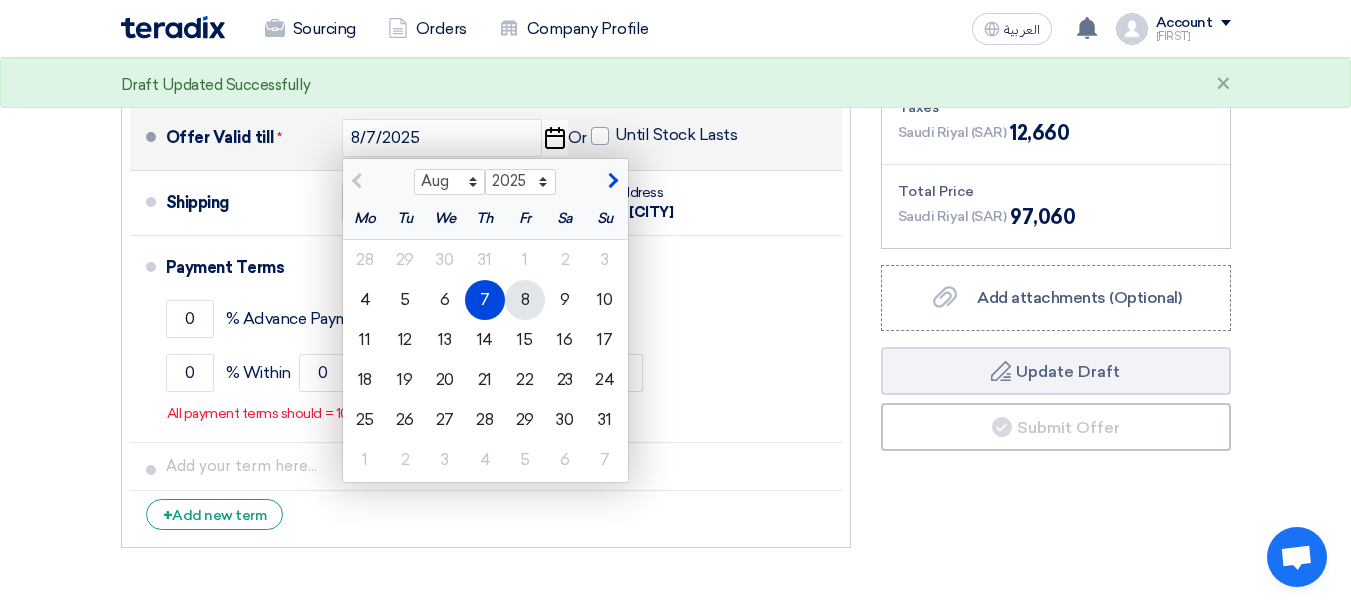 click on "8" 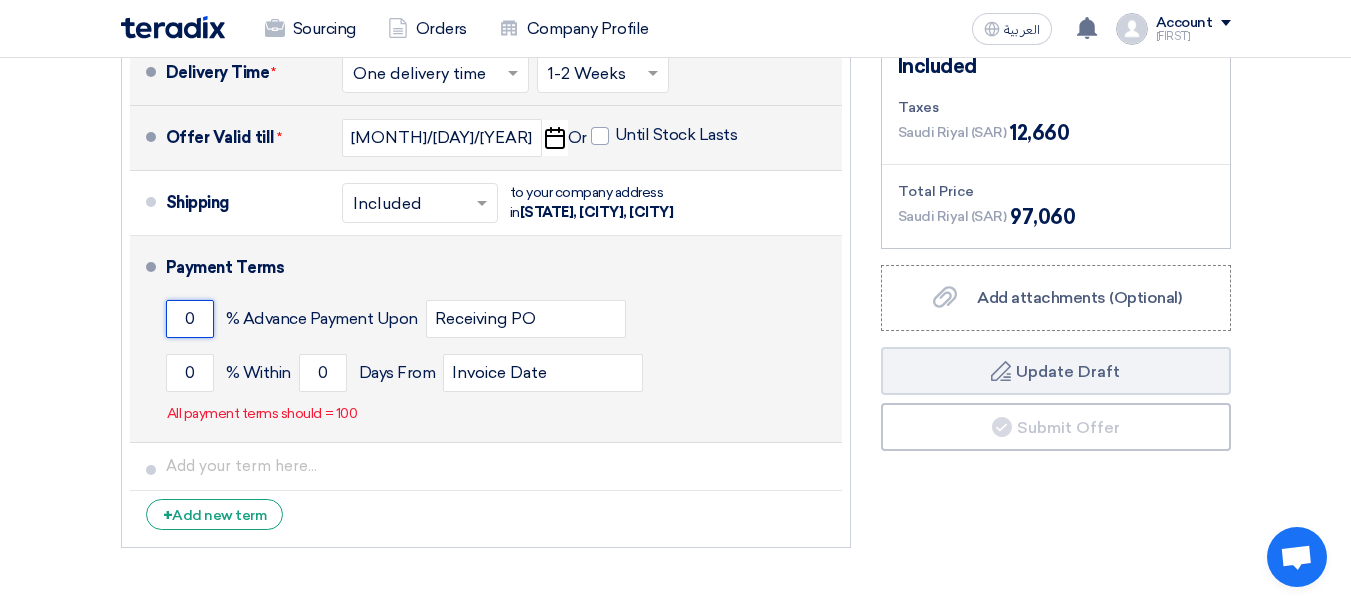 click on "0" 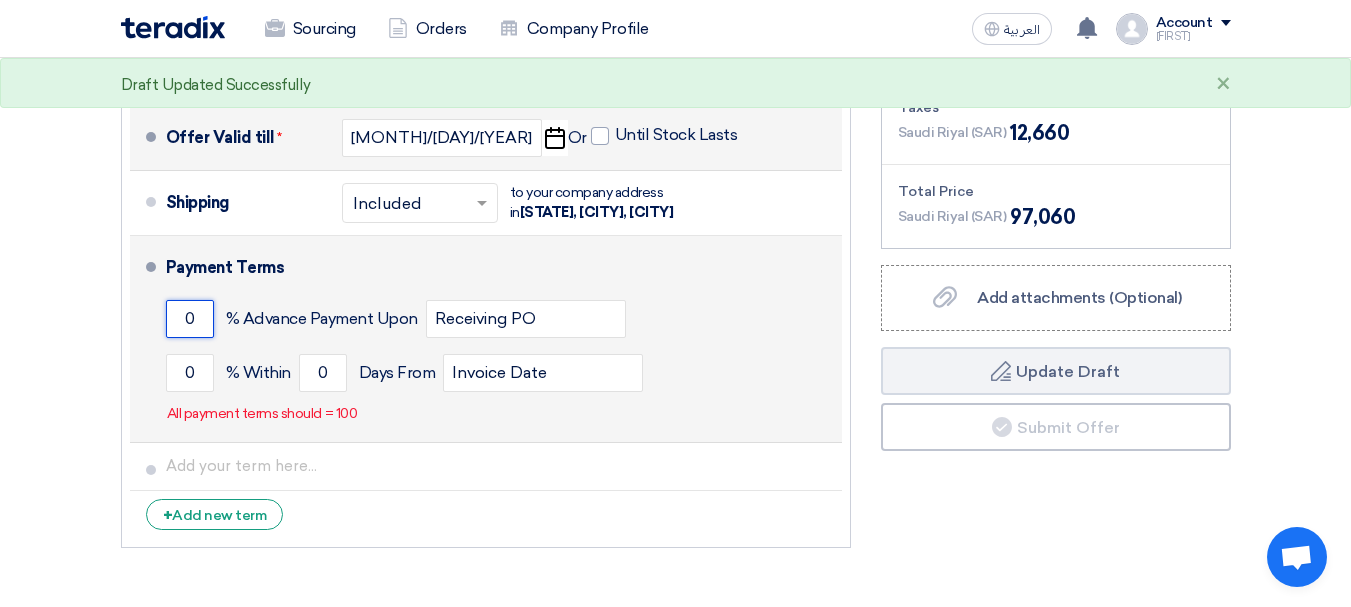 click on "0" 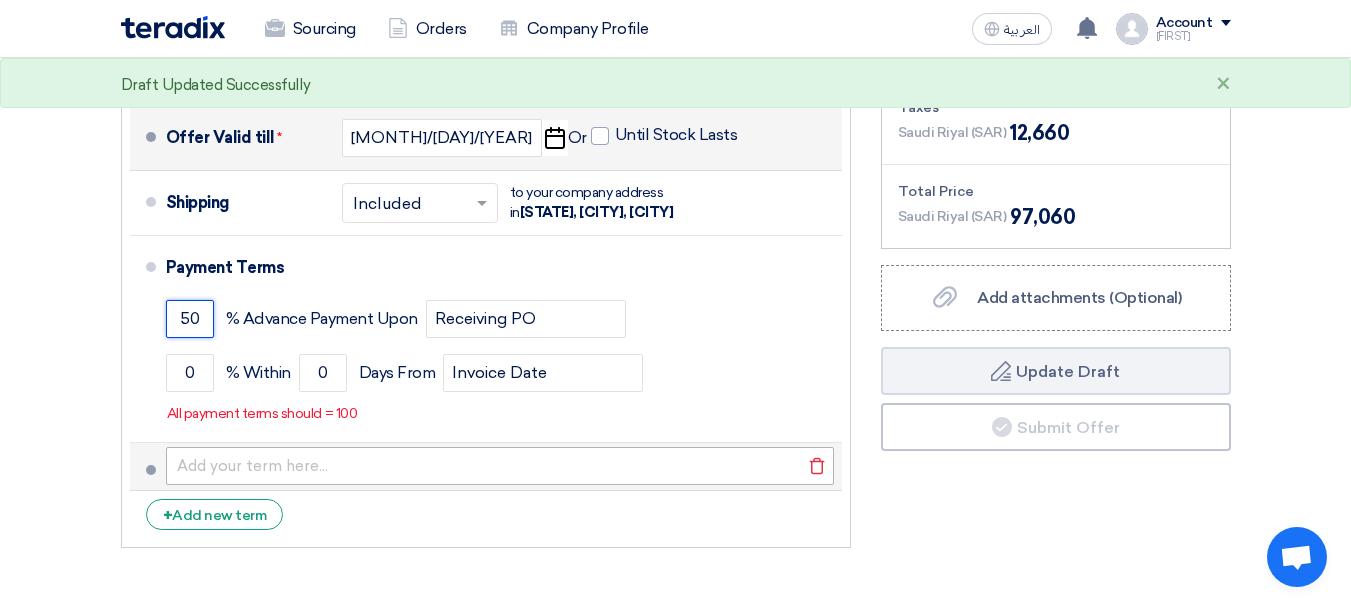 type on "50" 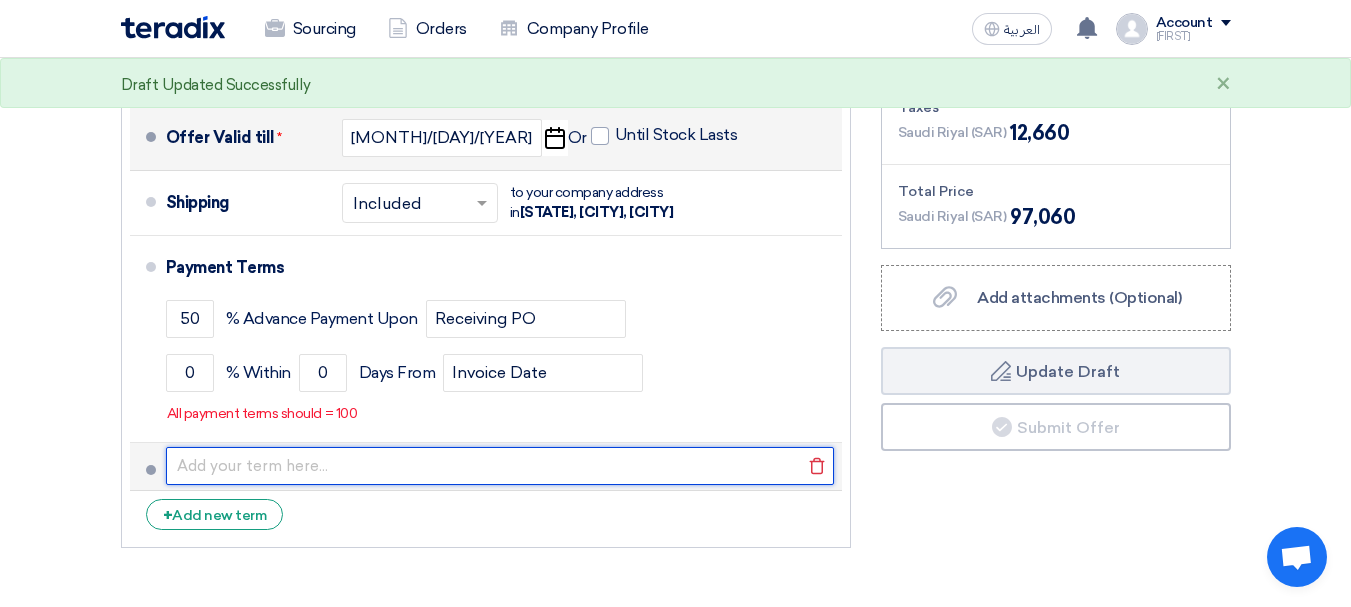 click 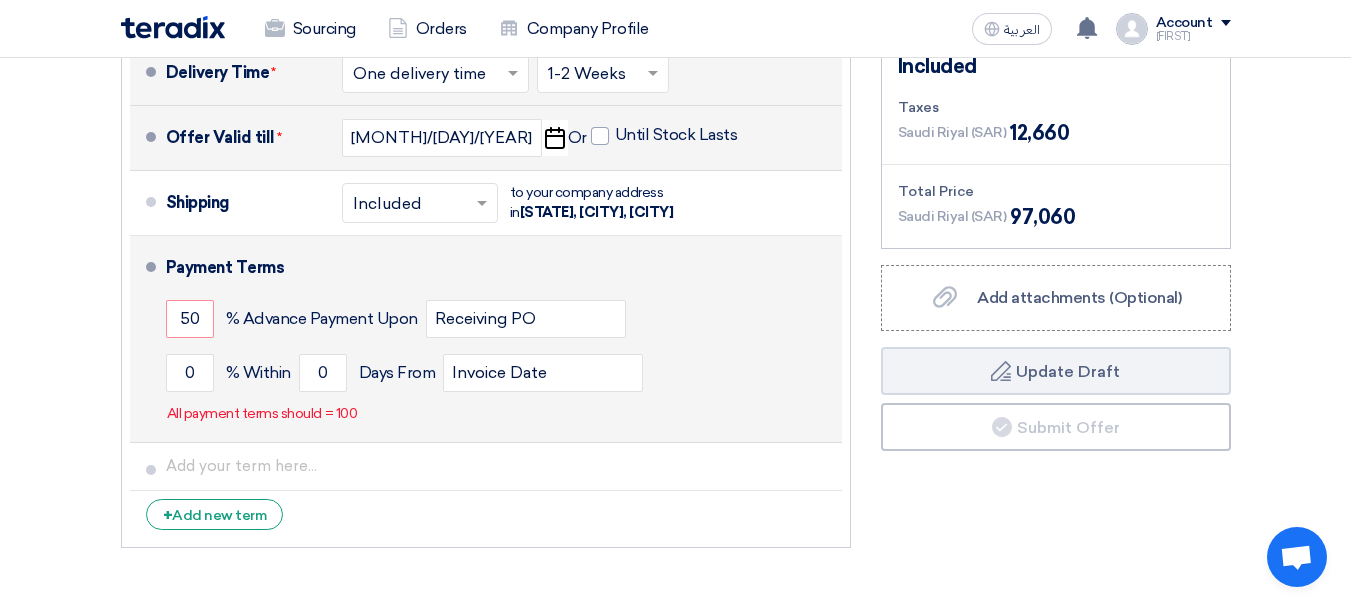 click on "Payment Terms
50
% Advance Payment Upon
Receiving PO
0
% Within
0" 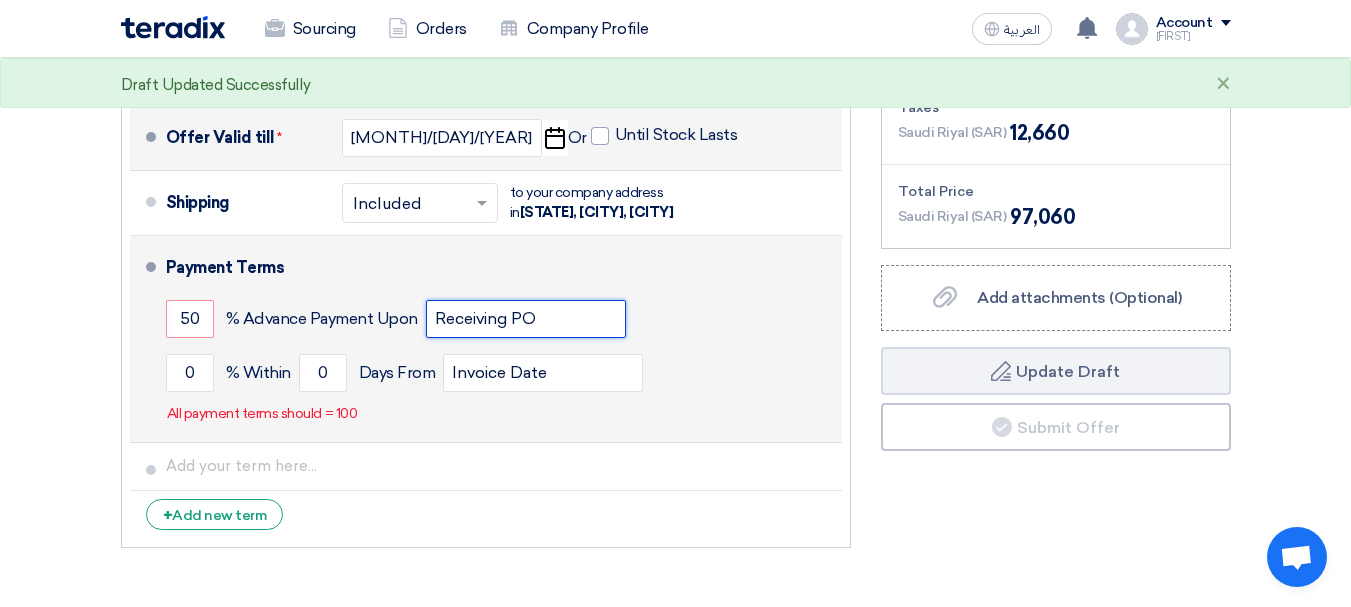 click on "Receiving PO" 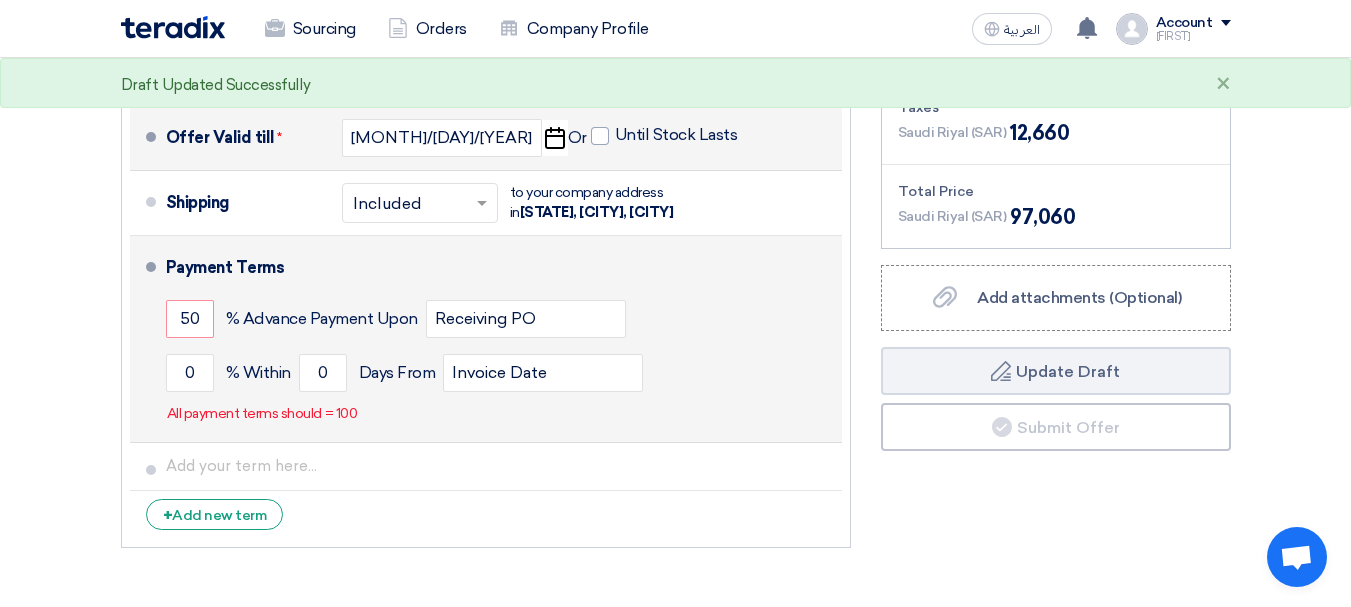 click on "% Advance Payment Upon" 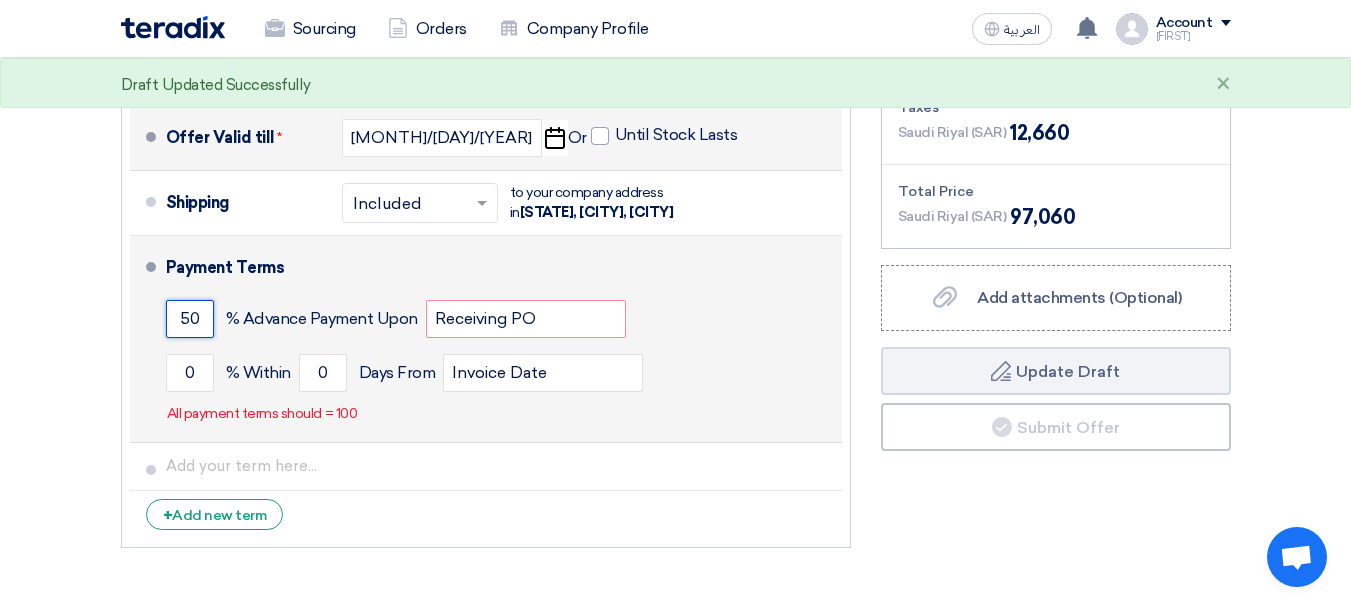 click on "50" 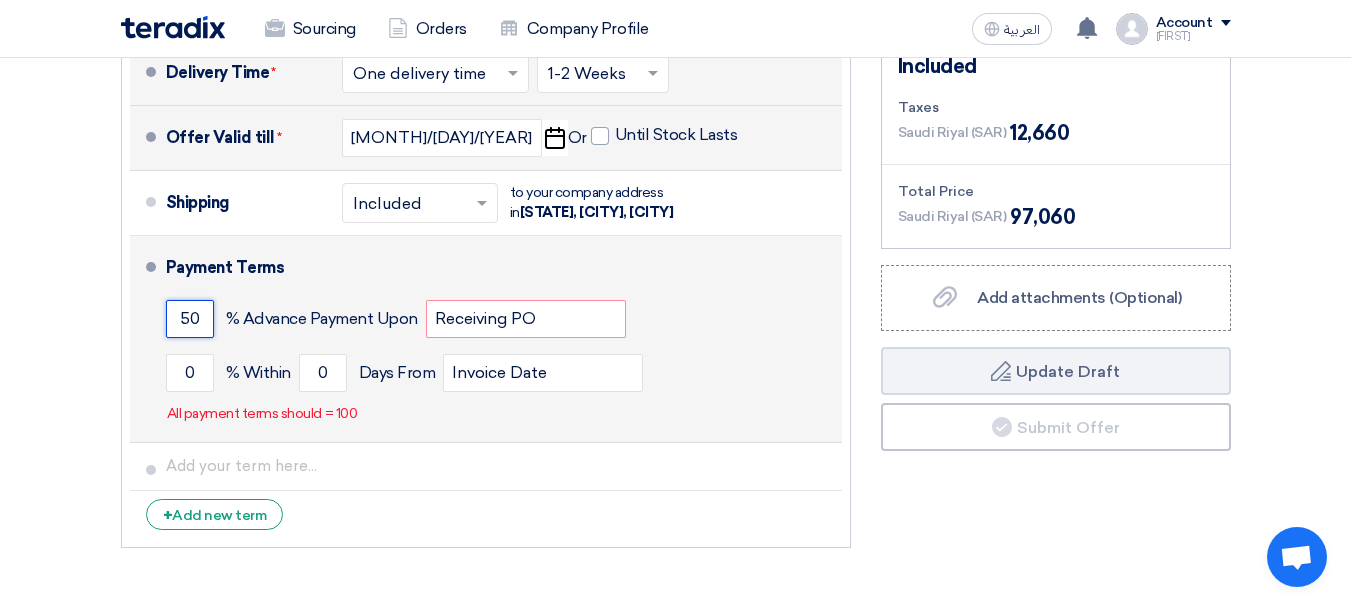 click on "50" 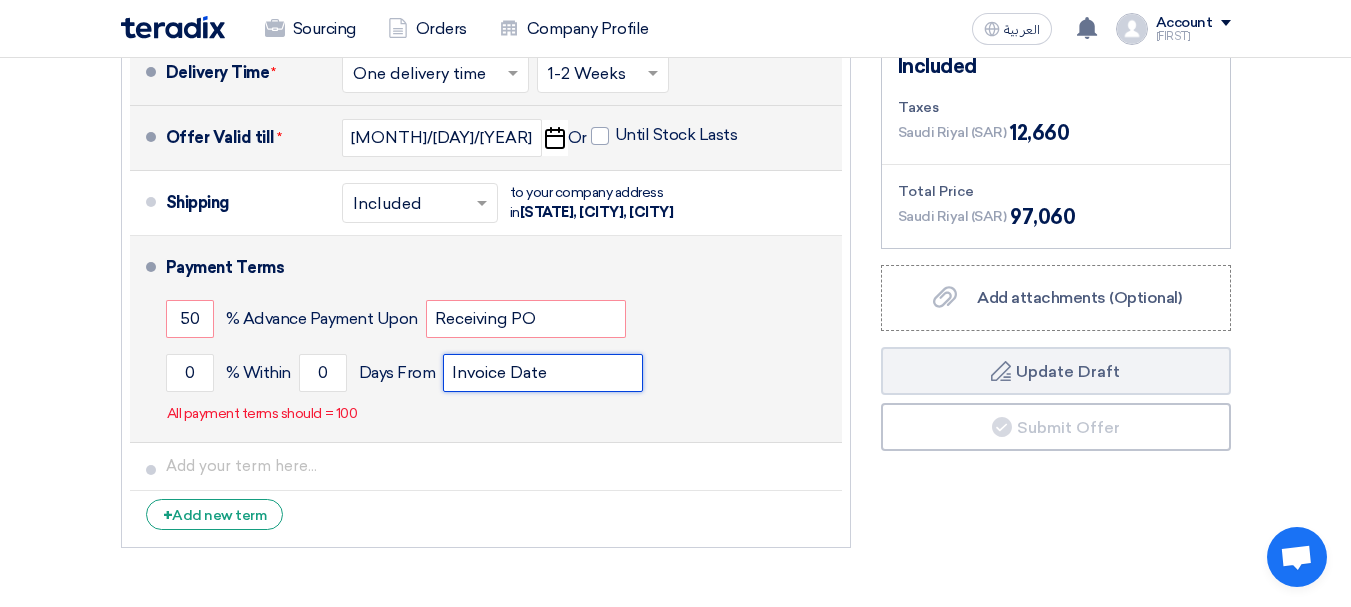 click on "Invoice Date" 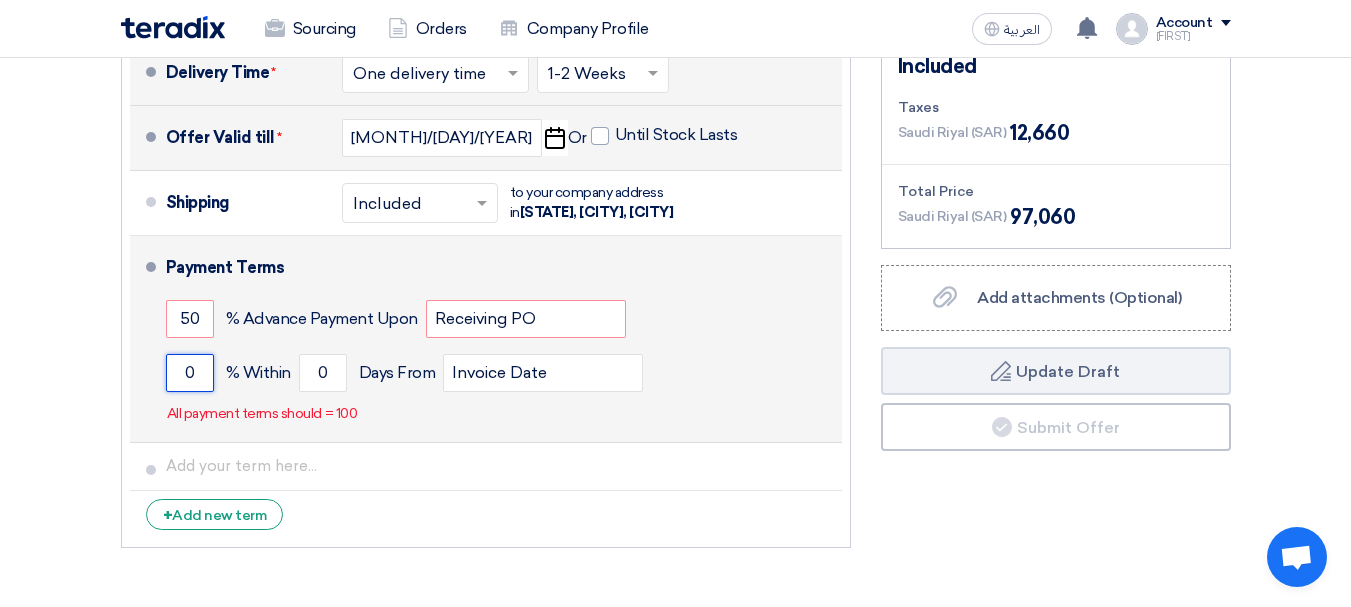 click on "0" 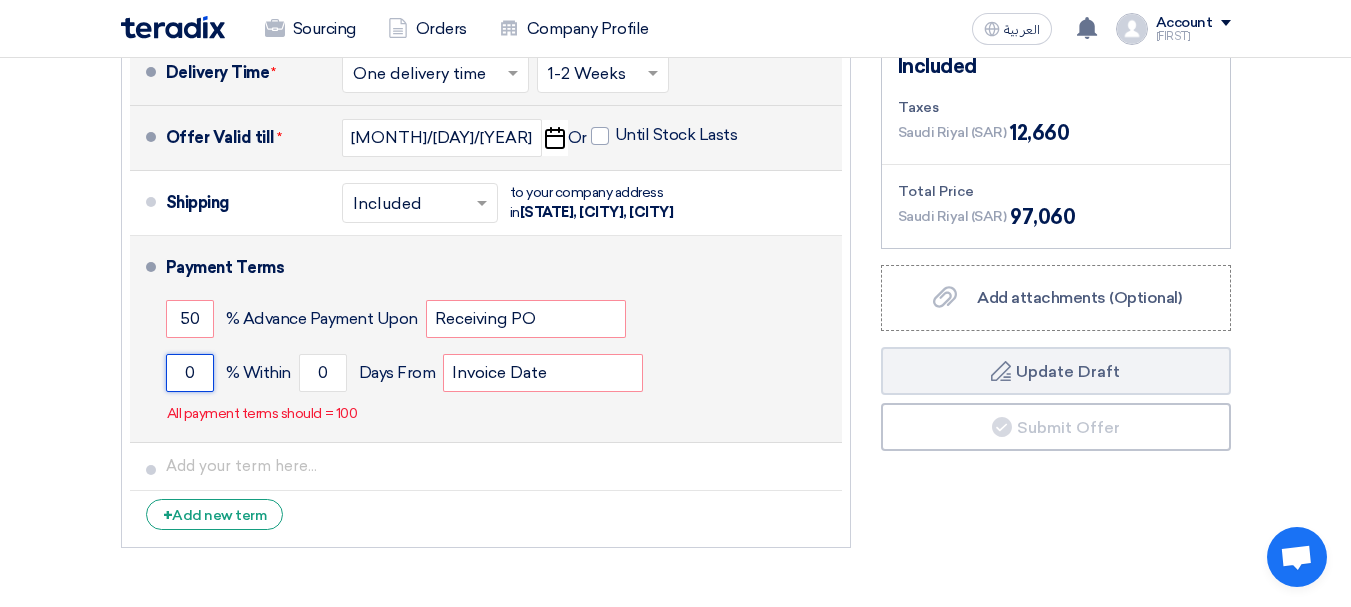 click on "0" 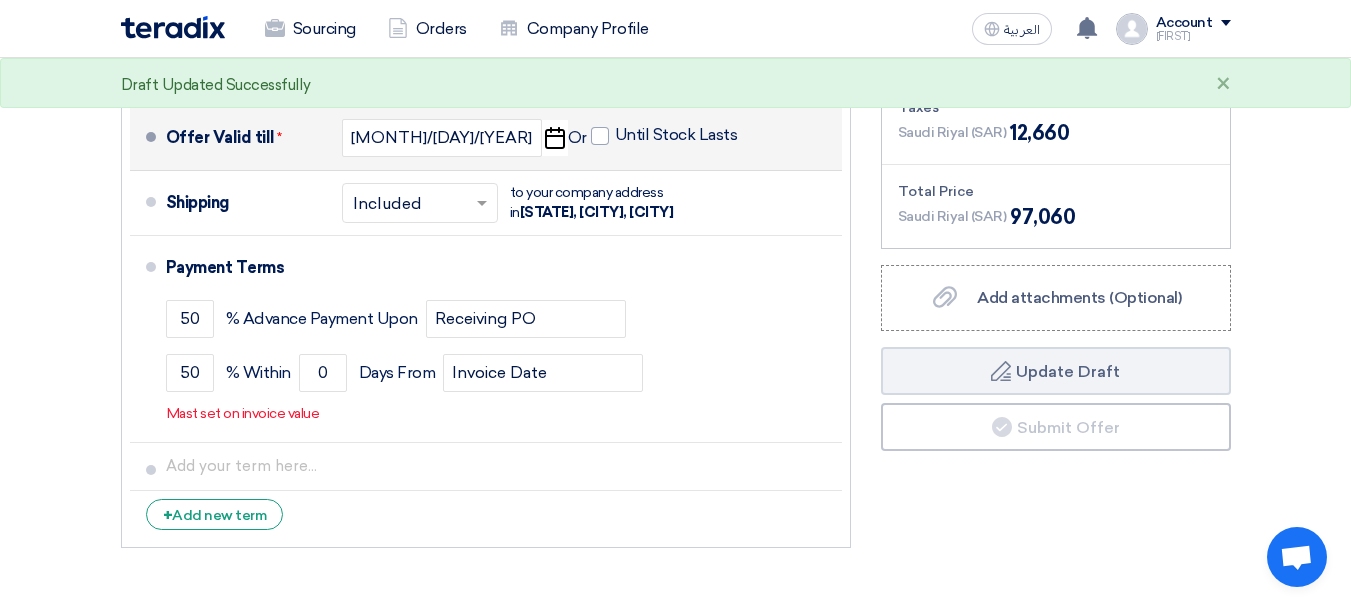 click on "Offer Details
#
Part Number
Item Description
Quantity
Unit Price (SAR)
Taxes
+
'Select taxes...
15% -VAT" 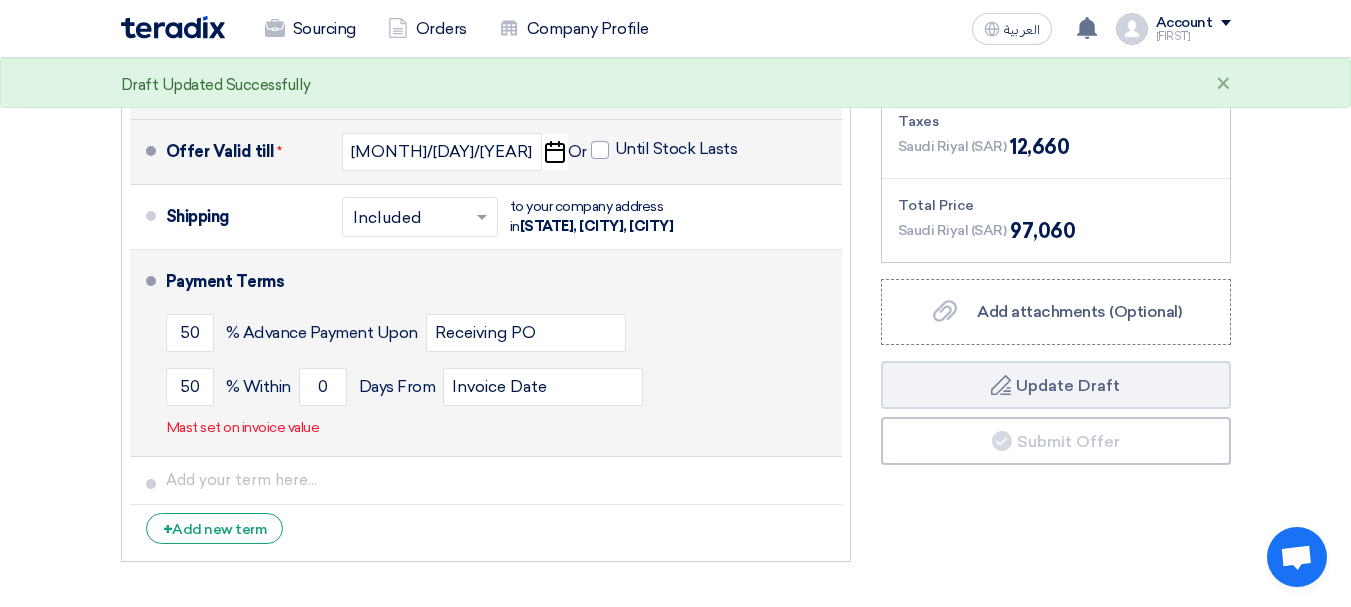 scroll, scrollTop: 1700, scrollLeft: 0, axis: vertical 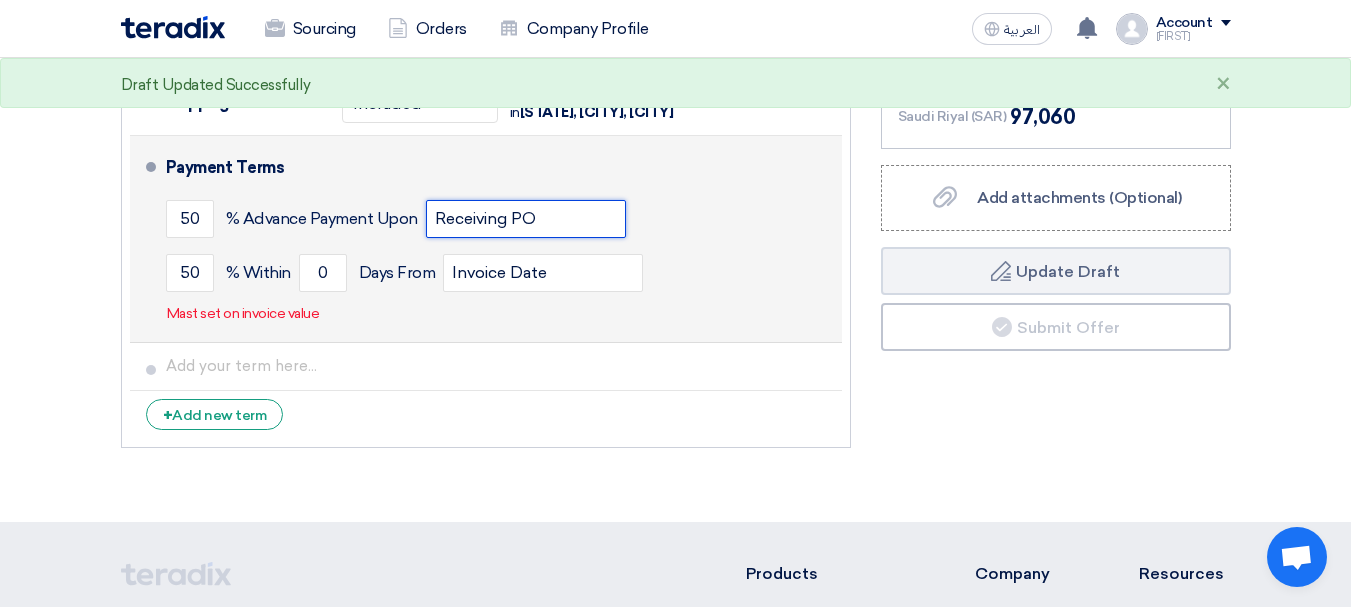 click on "Receiving PO" 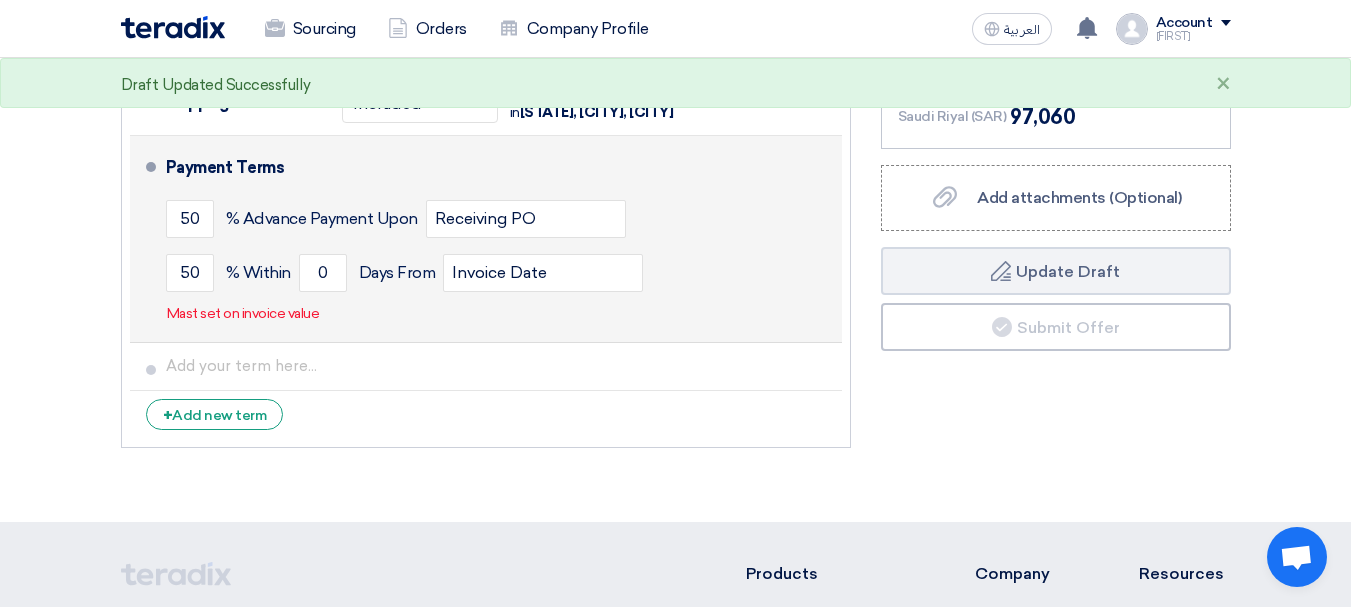 click on "% Advance Payment Upon" 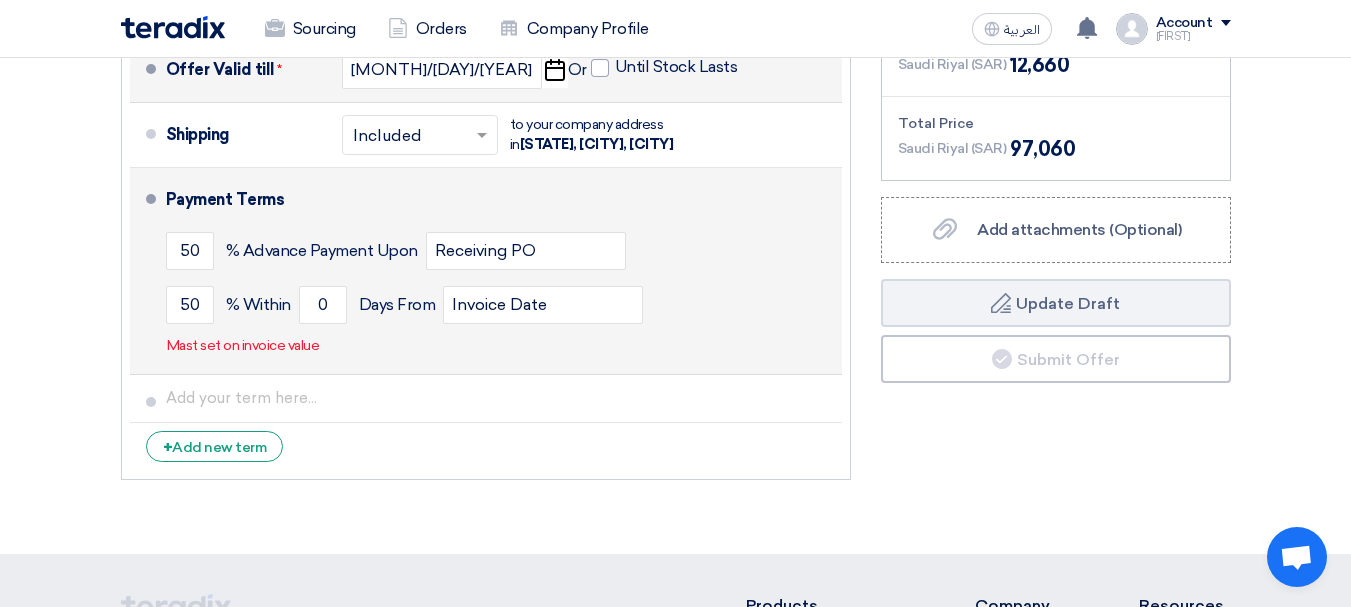 scroll, scrollTop: 1700, scrollLeft: 0, axis: vertical 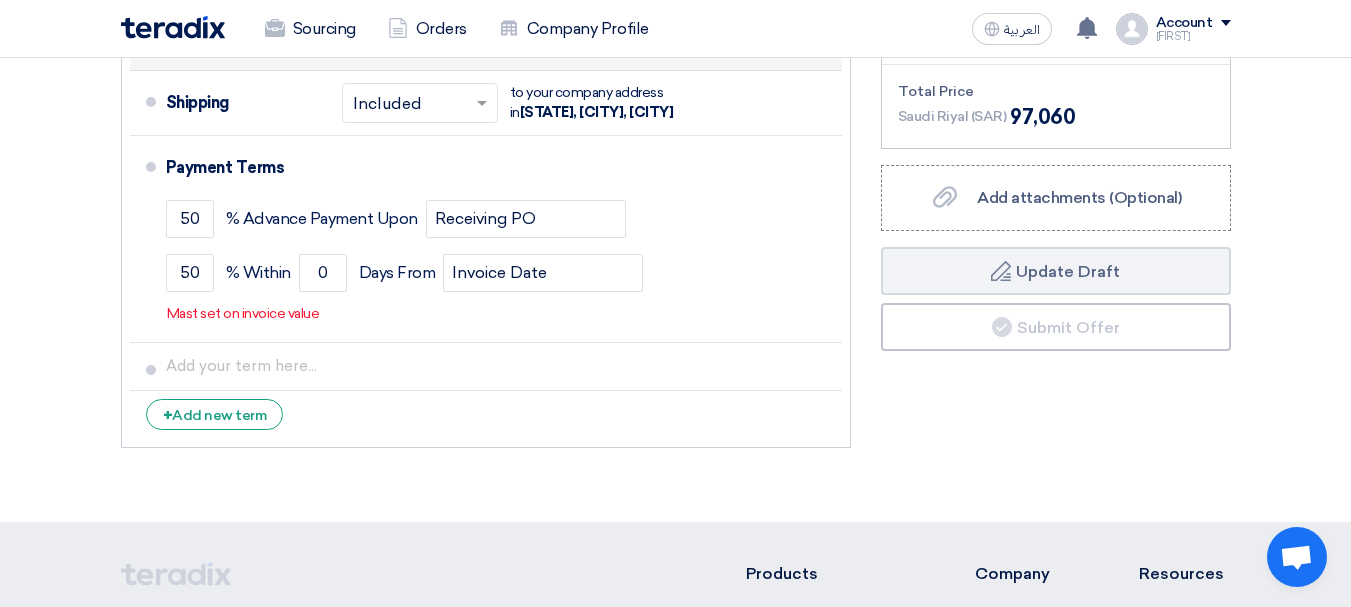 click on "Offer Details
#
Part Number
Item Description
Quantity
Unit Price (SAR)
Taxes
+
'Select taxes...
15% -VAT" 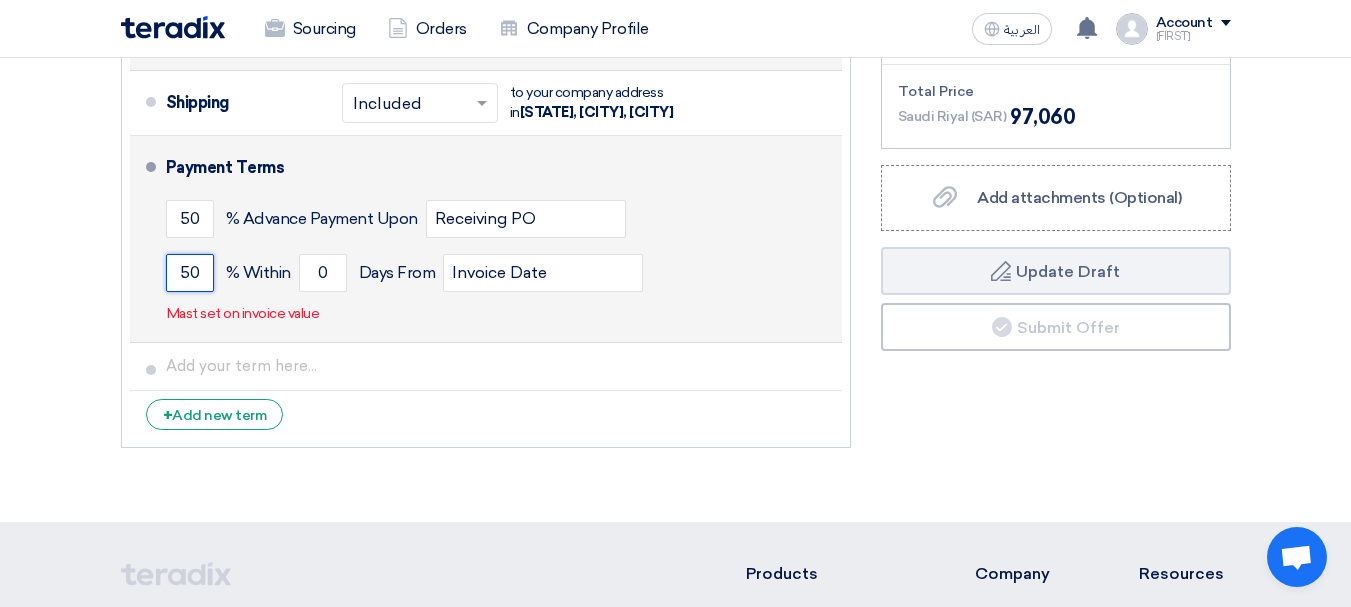 drag, startPoint x: 201, startPoint y: 333, endPoint x: 144, endPoint y: 333, distance: 57 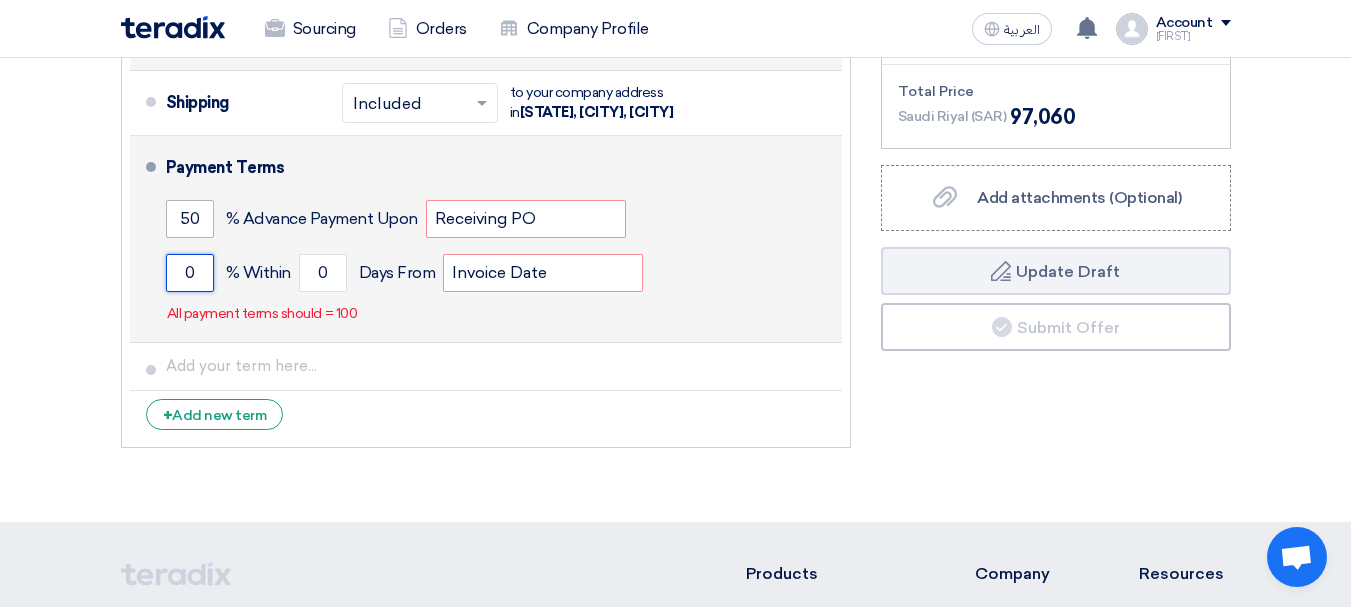 type on "0" 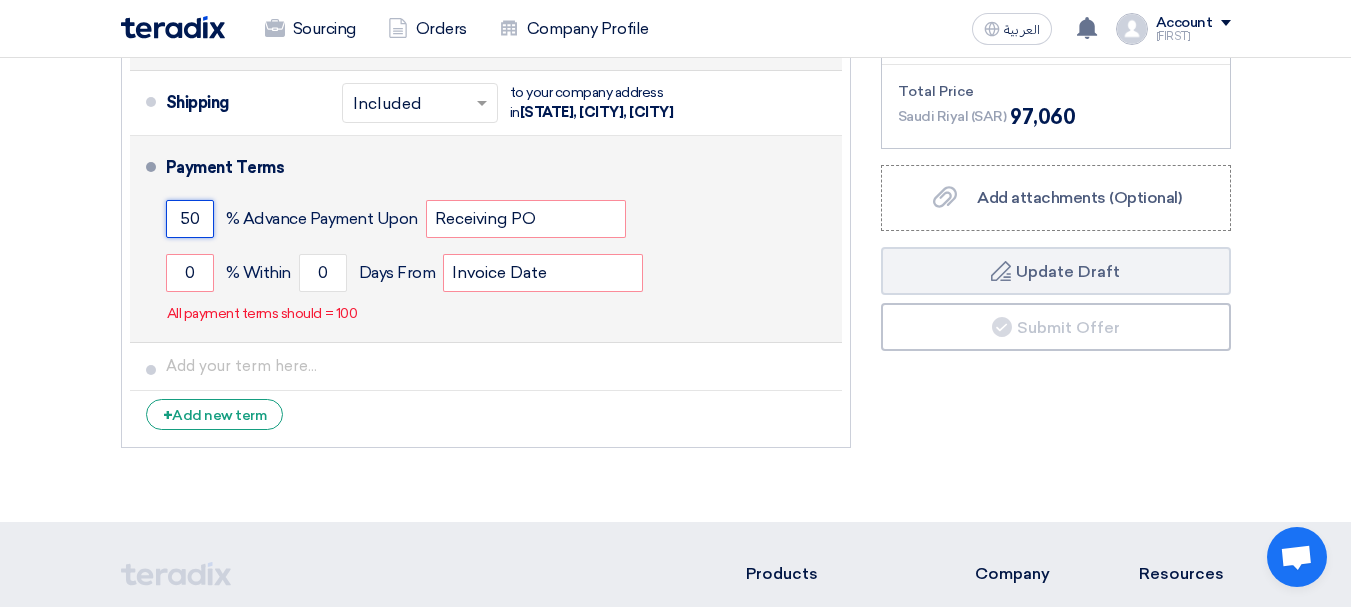 click on "50" 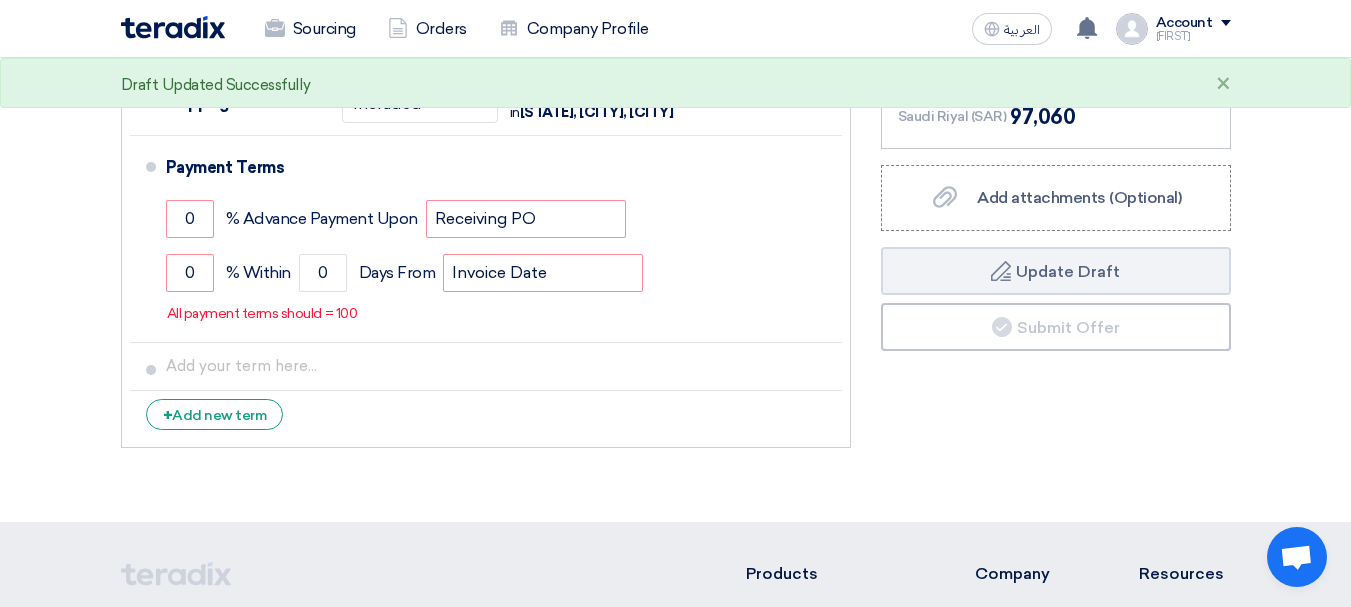 click on "Offer Details
#
Part Number
Item Description
Quantity
Unit Price (SAR)
Taxes
+
'Select taxes...
15% -VAT" 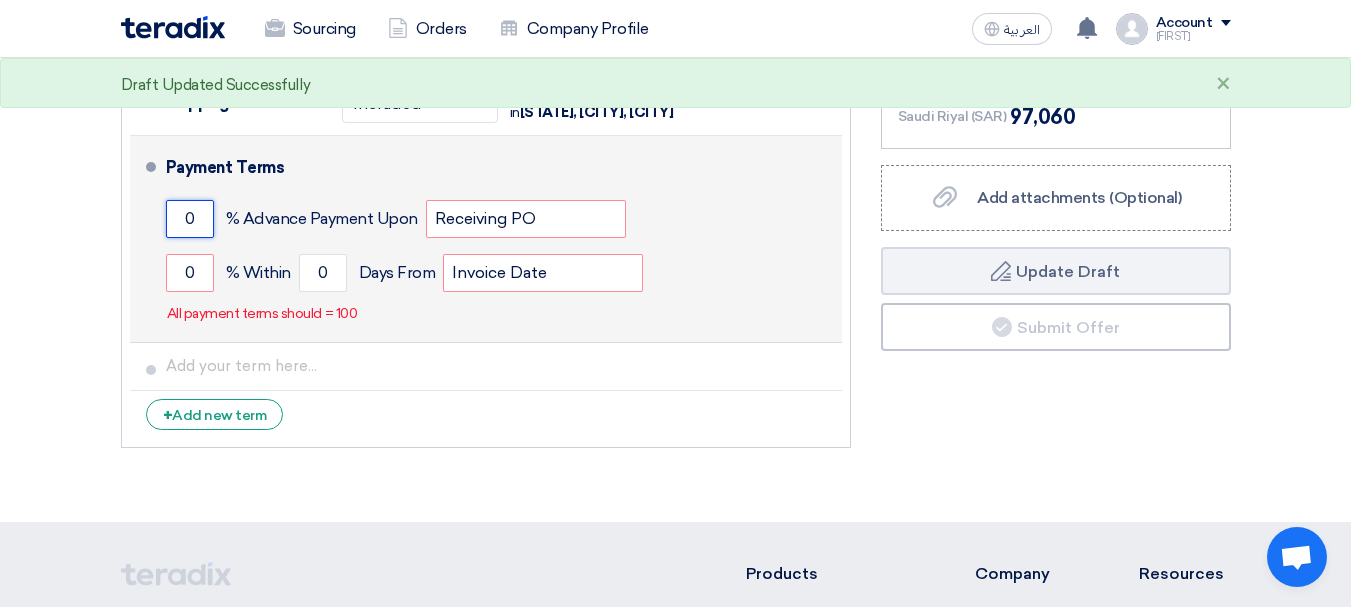 click on "0" 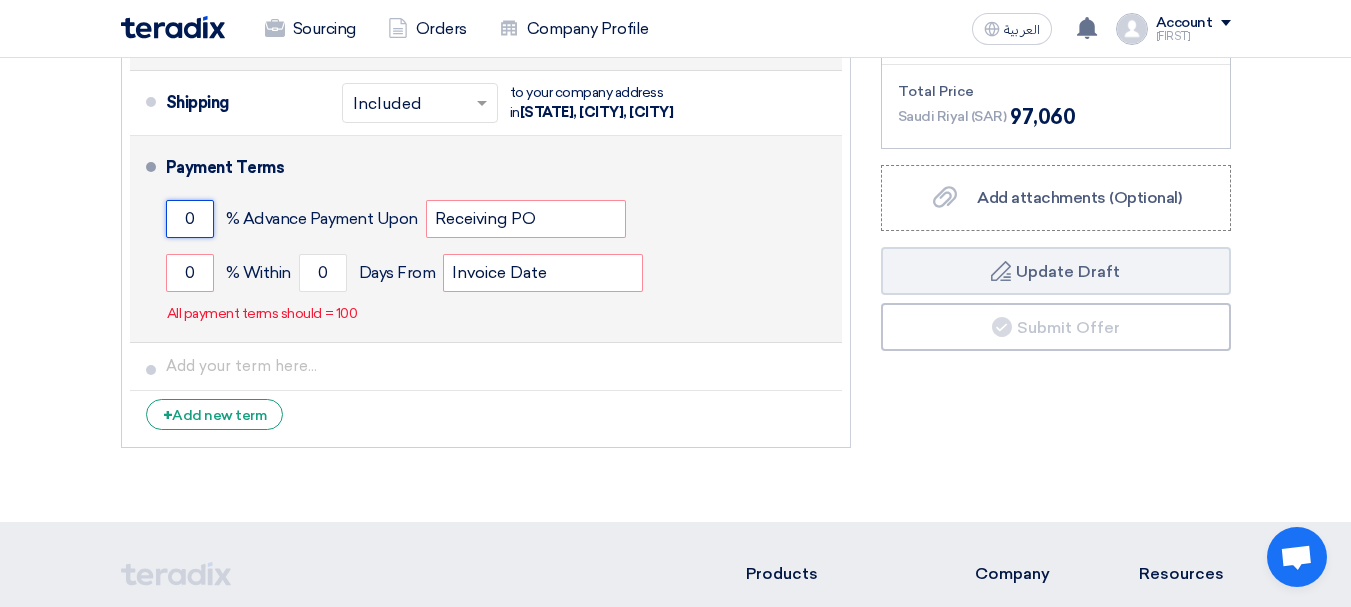 drag, startPoint x: 202, startPoint y: 288, endPoint x: 155, endPoint y: 288, distance: 47 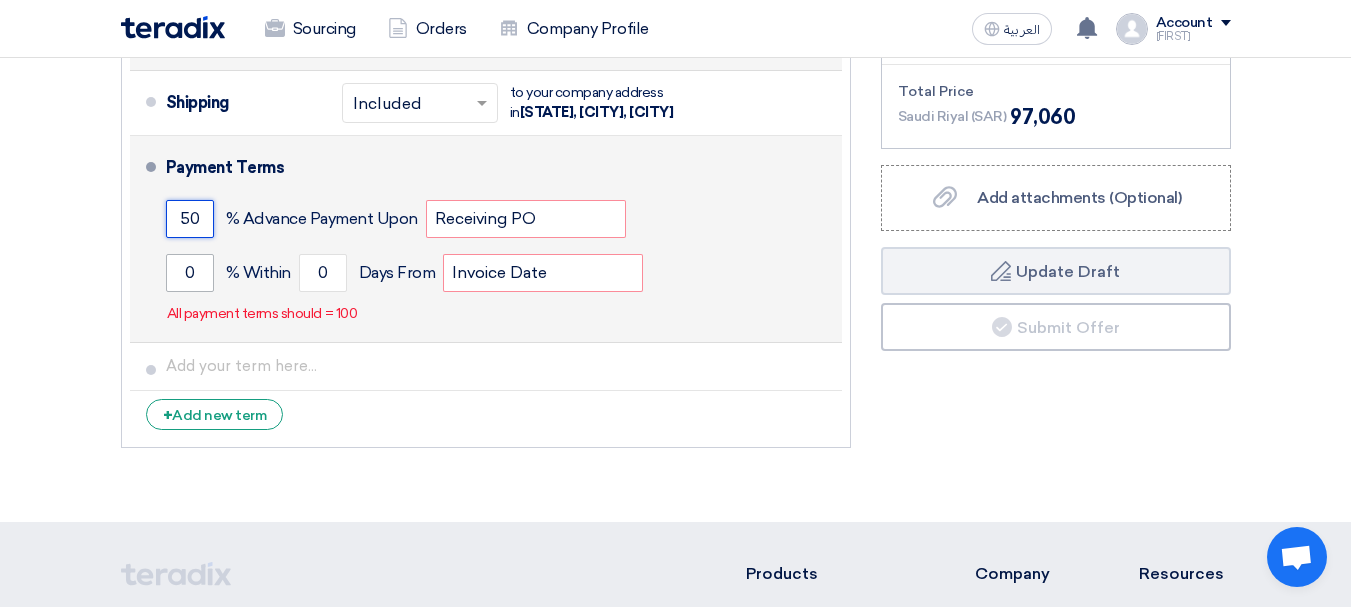 type on "50" 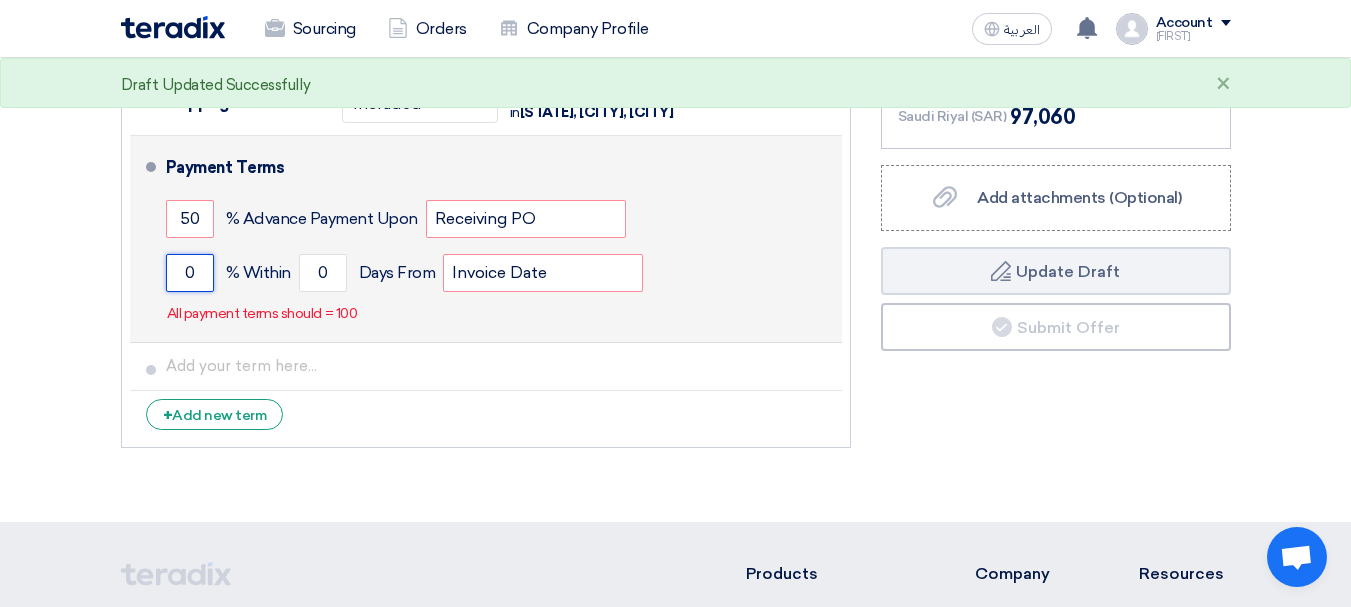 click on "0" 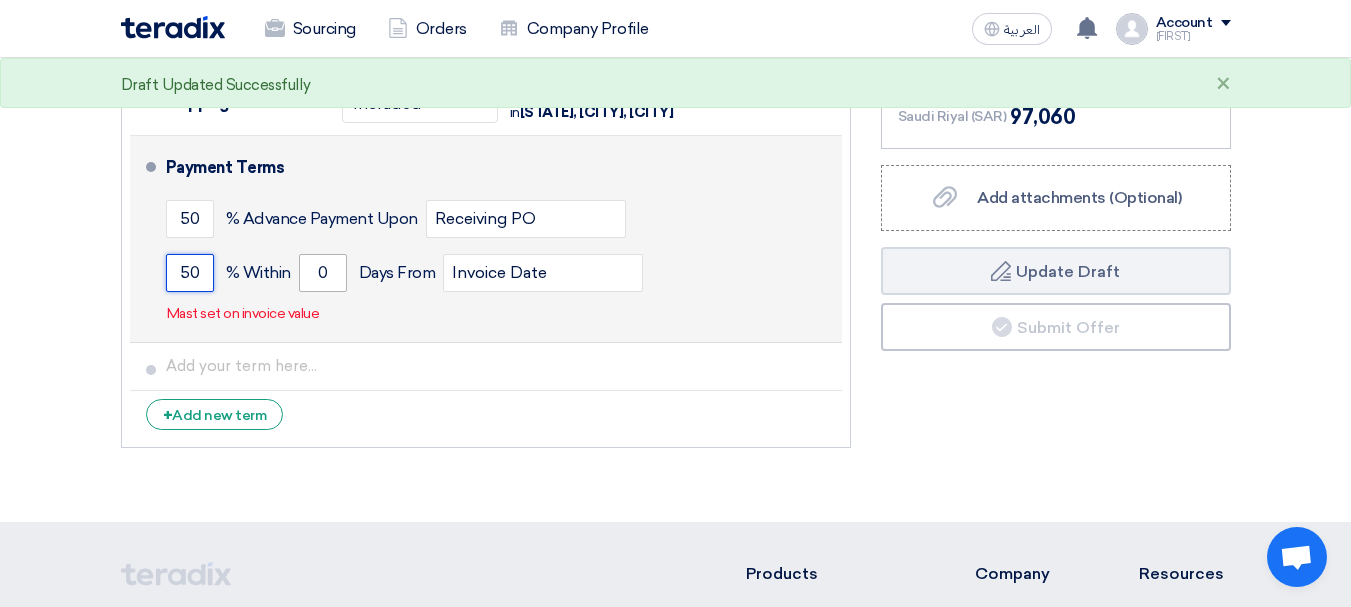 type on "50" 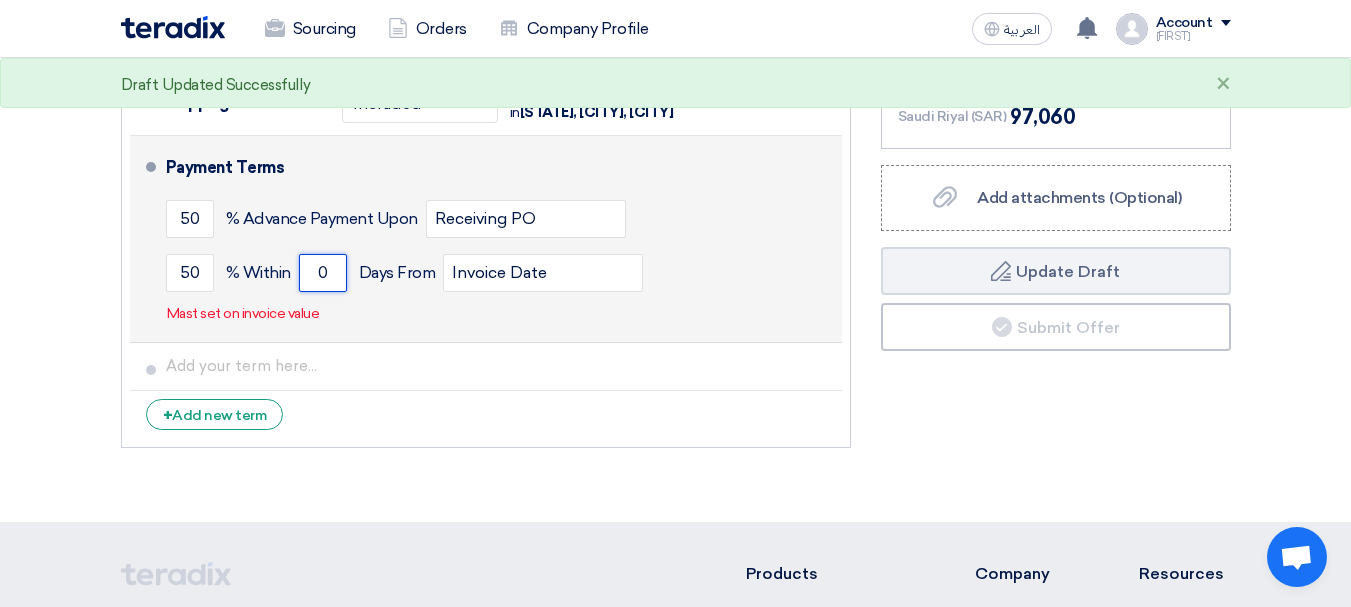 click on "0" 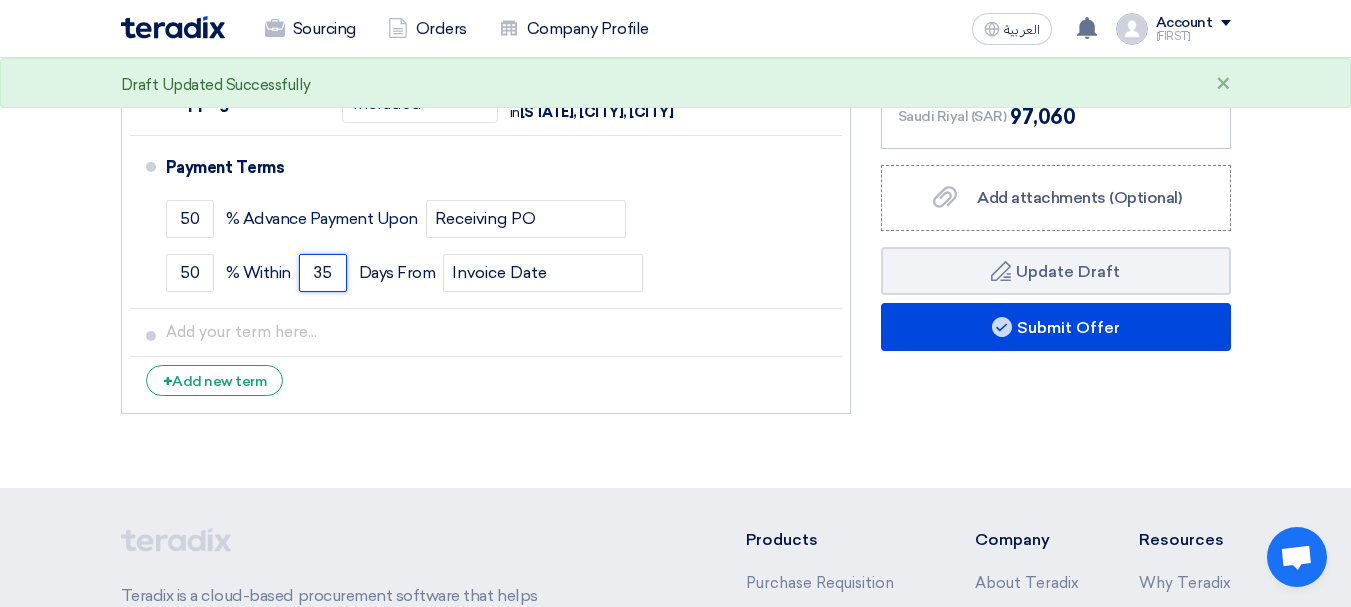 type on "35" 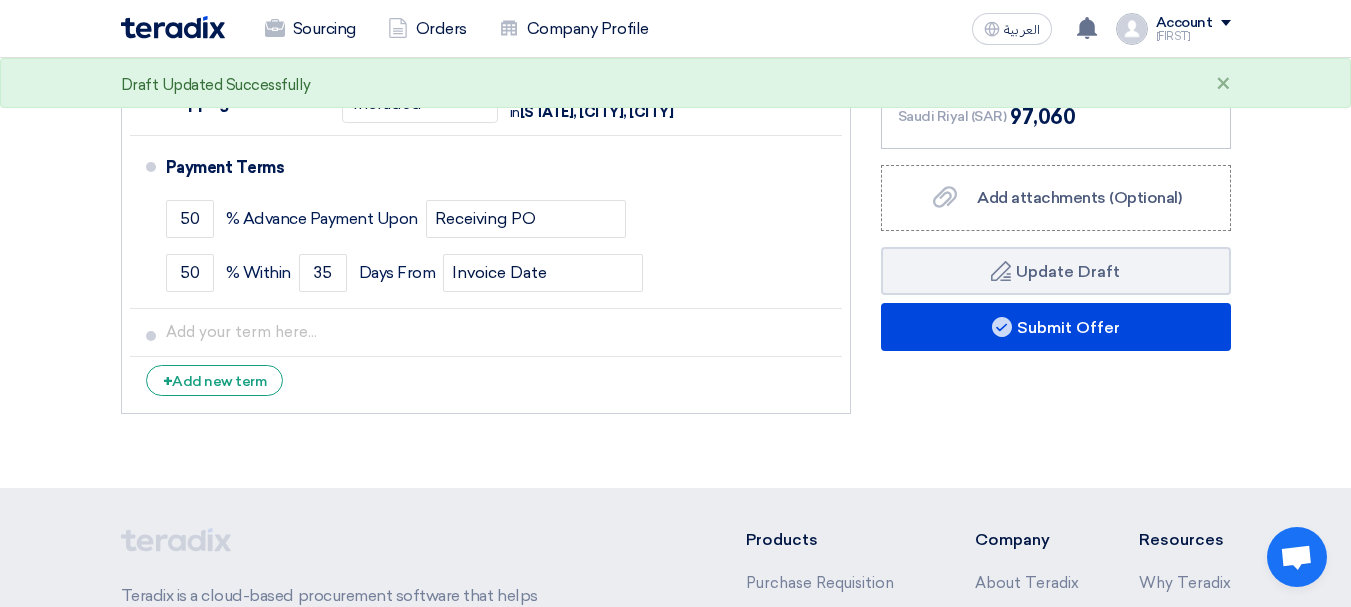 click on "Offer Details
#
Part Number
Item Description
Quantity
Unit Price (SAR)
Taxes
+
'Select taxes...
15% -VAT" 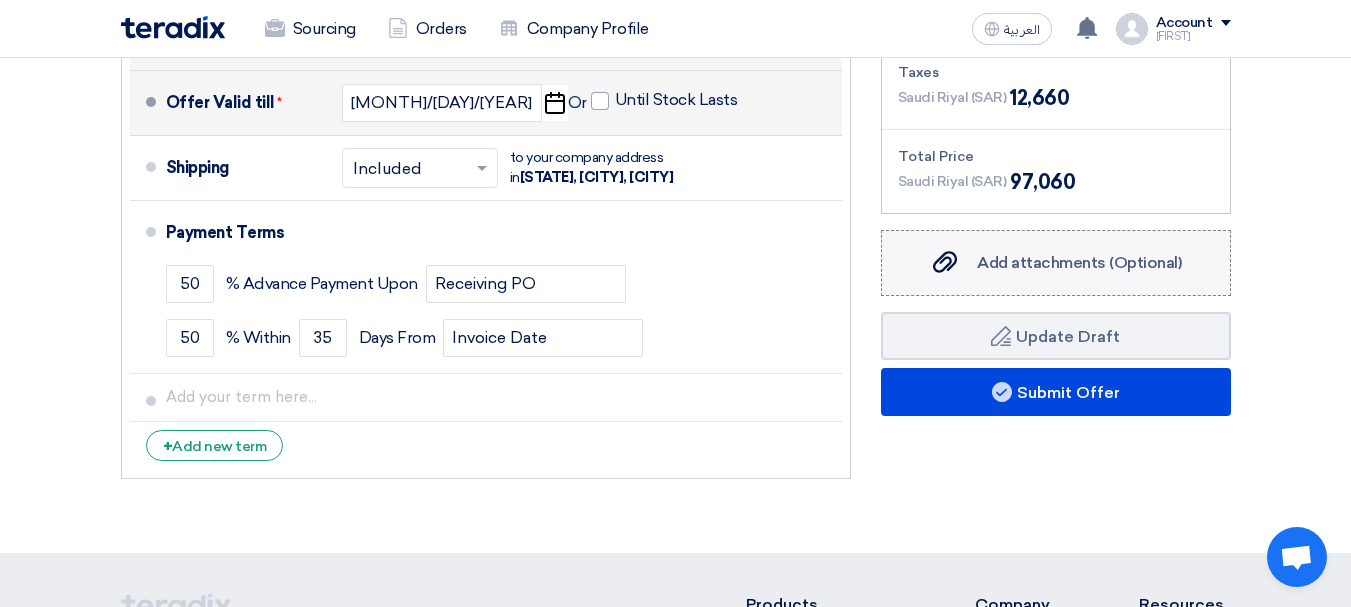 scroll, scrollTop: 1600, scrollLeft: 0, axis: vertical 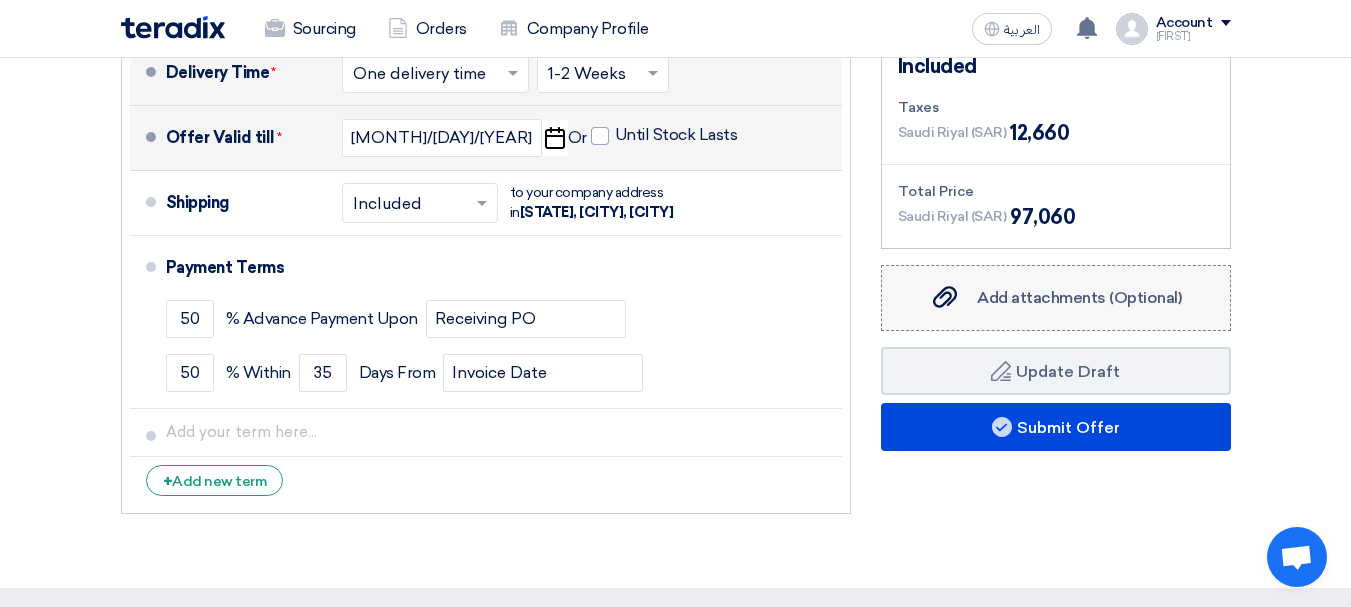 click on "Add attachments (Optional)
Add attachments (Optional)" 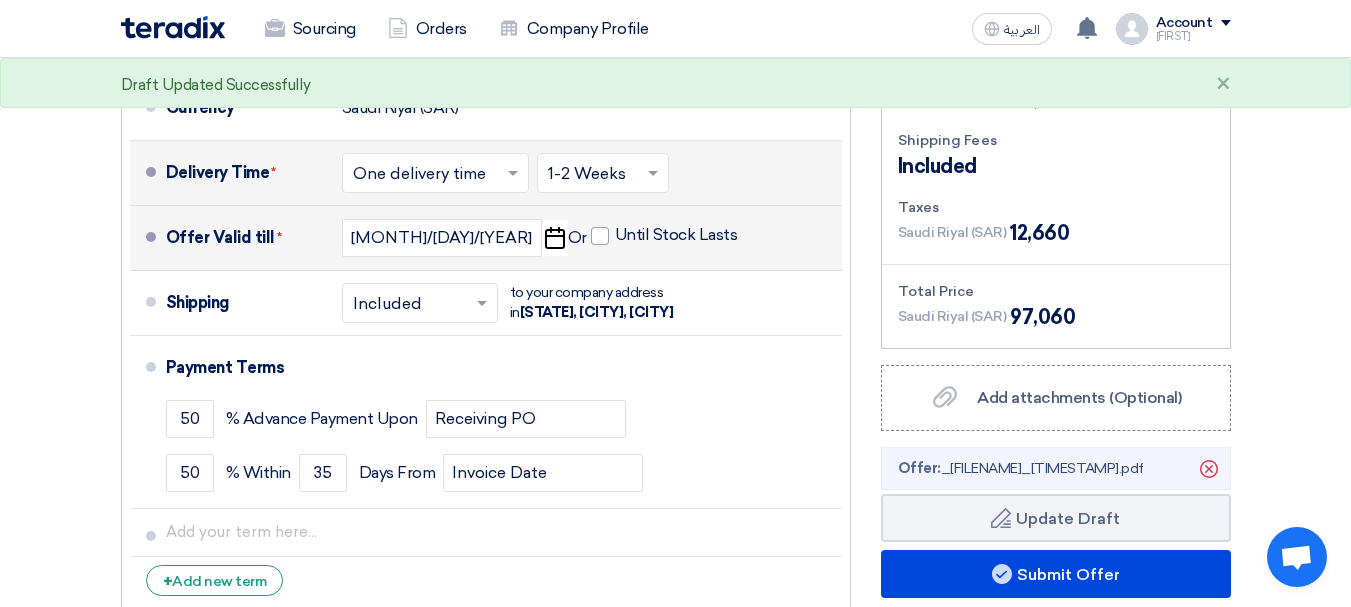 scroll, scrollTop: 1600, scrollLeft: 0, axis: vertical 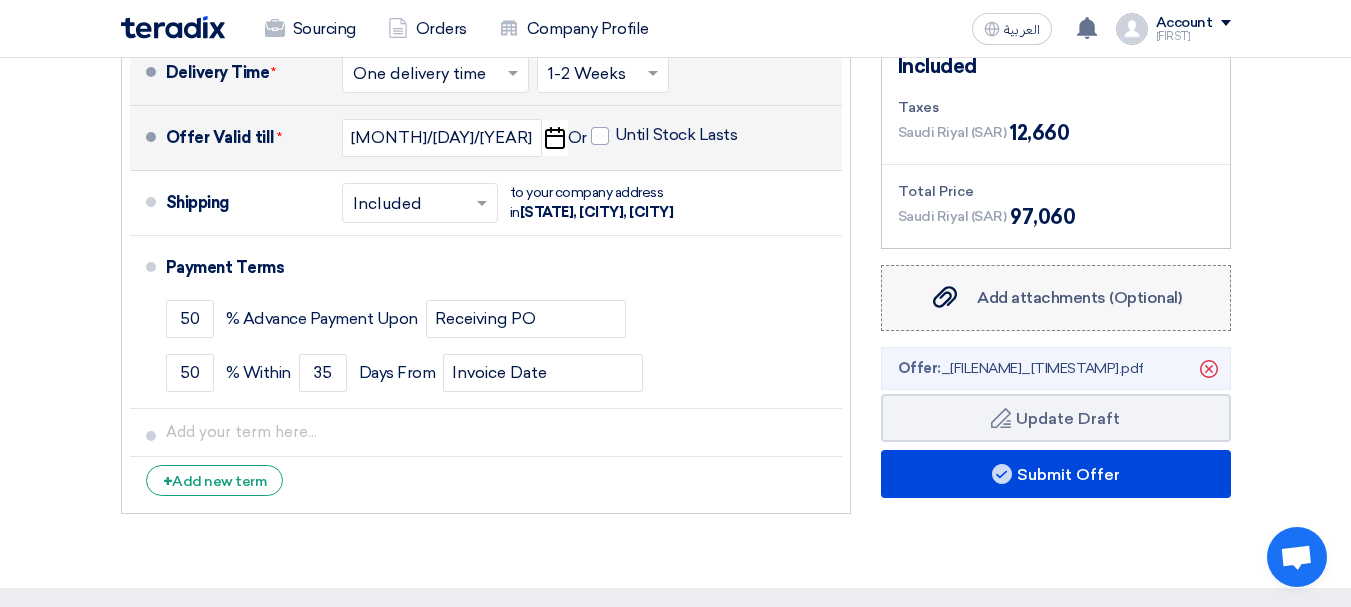 click on "Add attachments (Optional)" 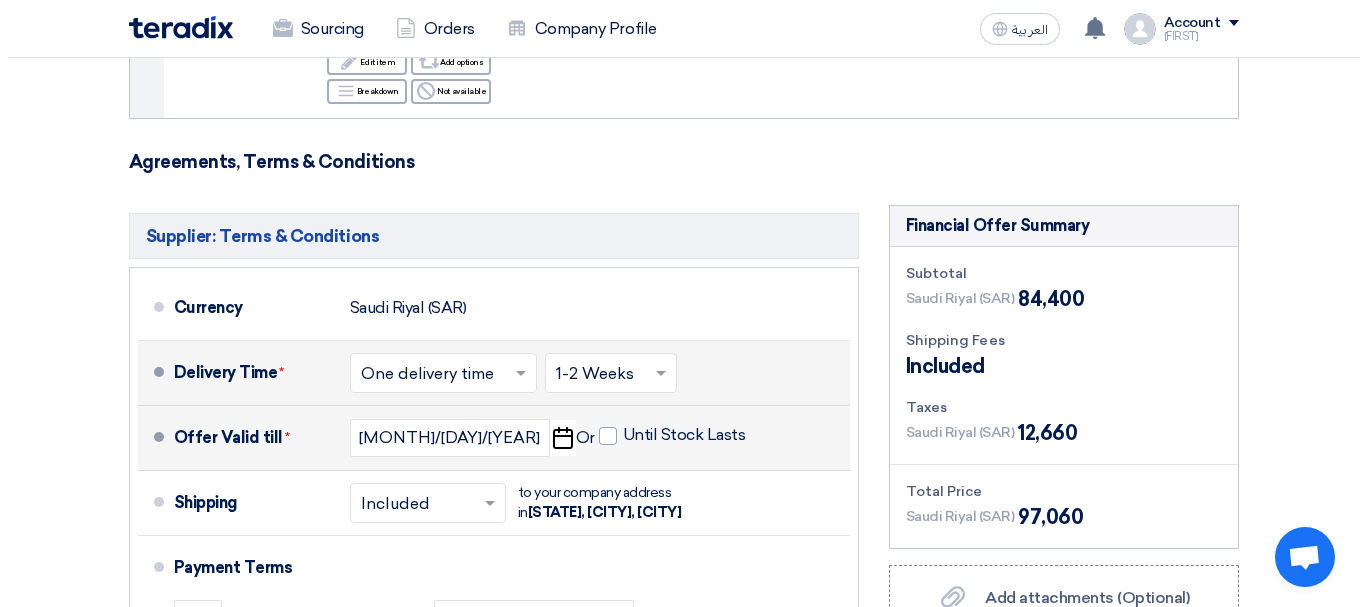 scroll, scrollTop: 1700, scrollLeft: 0, axis: vertical 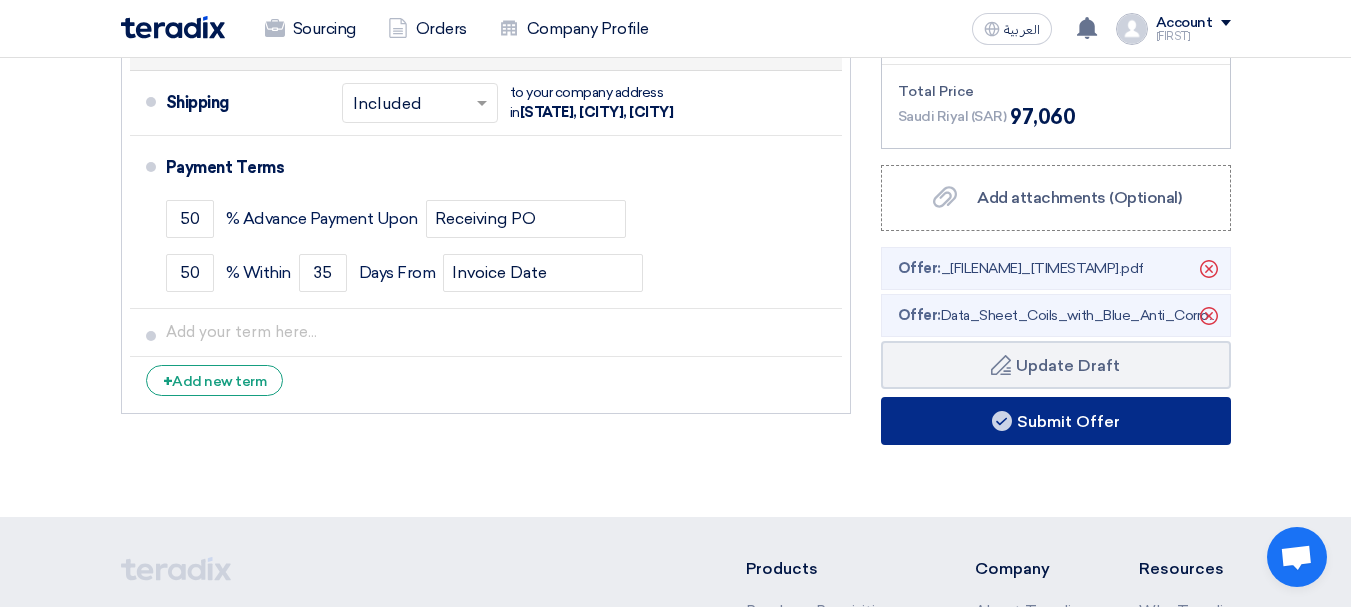 click on "Submit Offer" 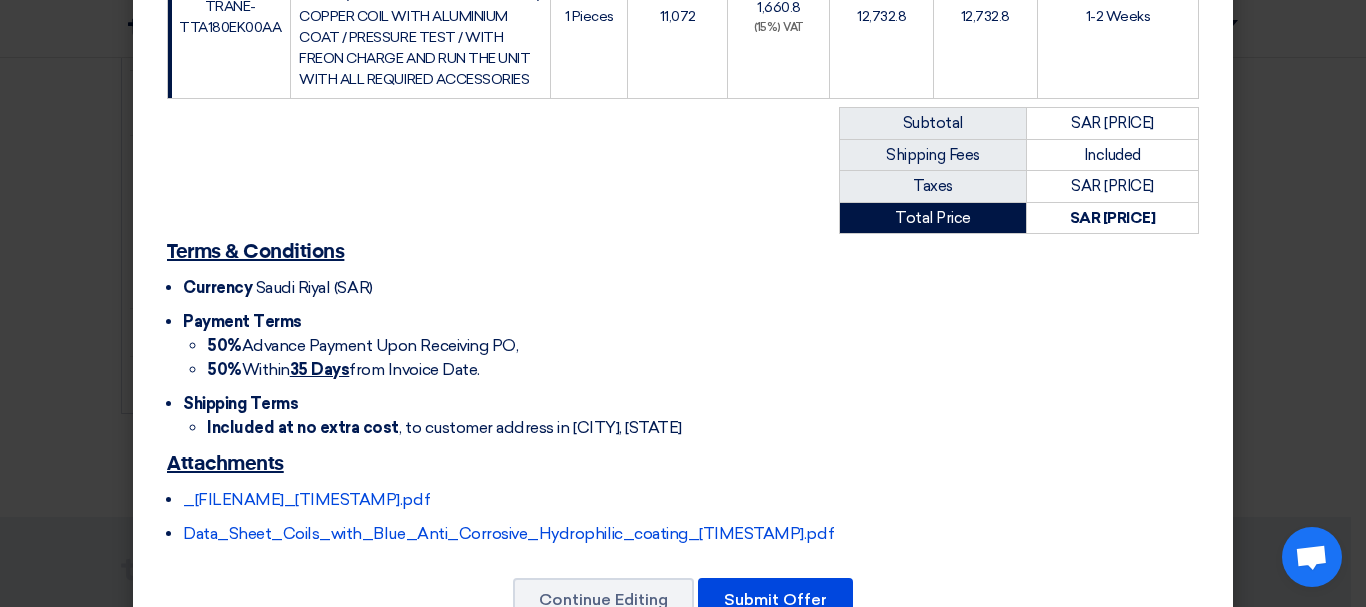 scroll, scrollTop: 891, scrollLeft: 0, axis: vertical 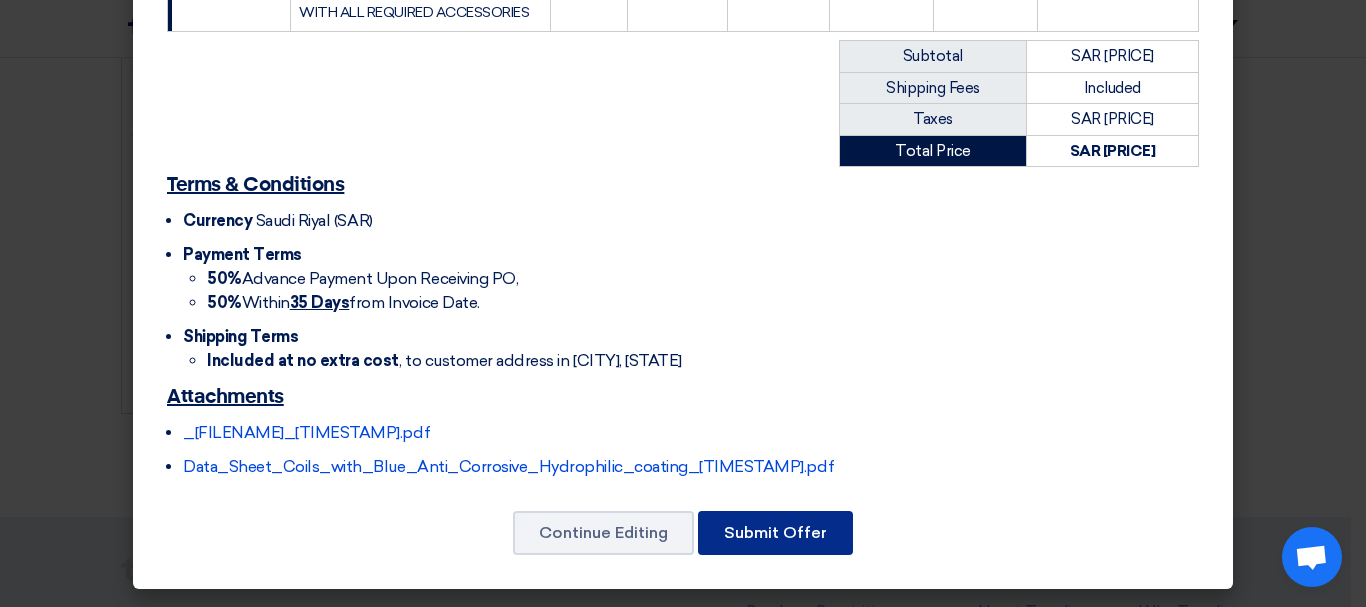 click on "Submit Offer" 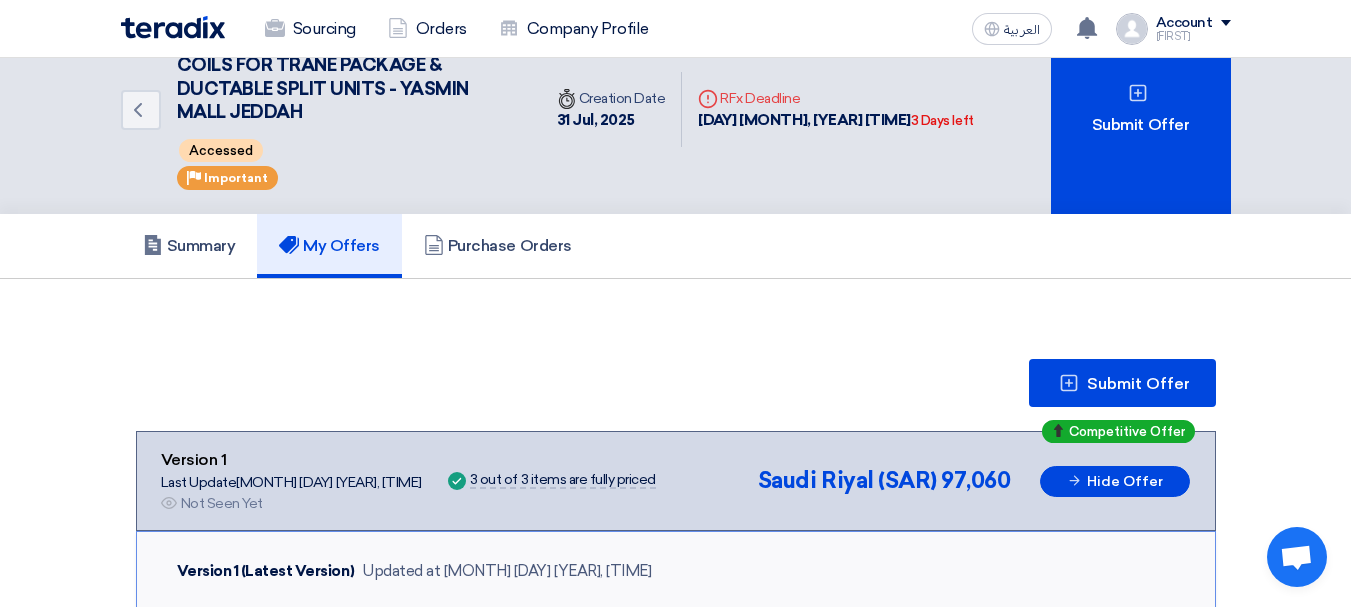 scroll, scrollTop: 200, scrollLeft: 0, axis: vertical 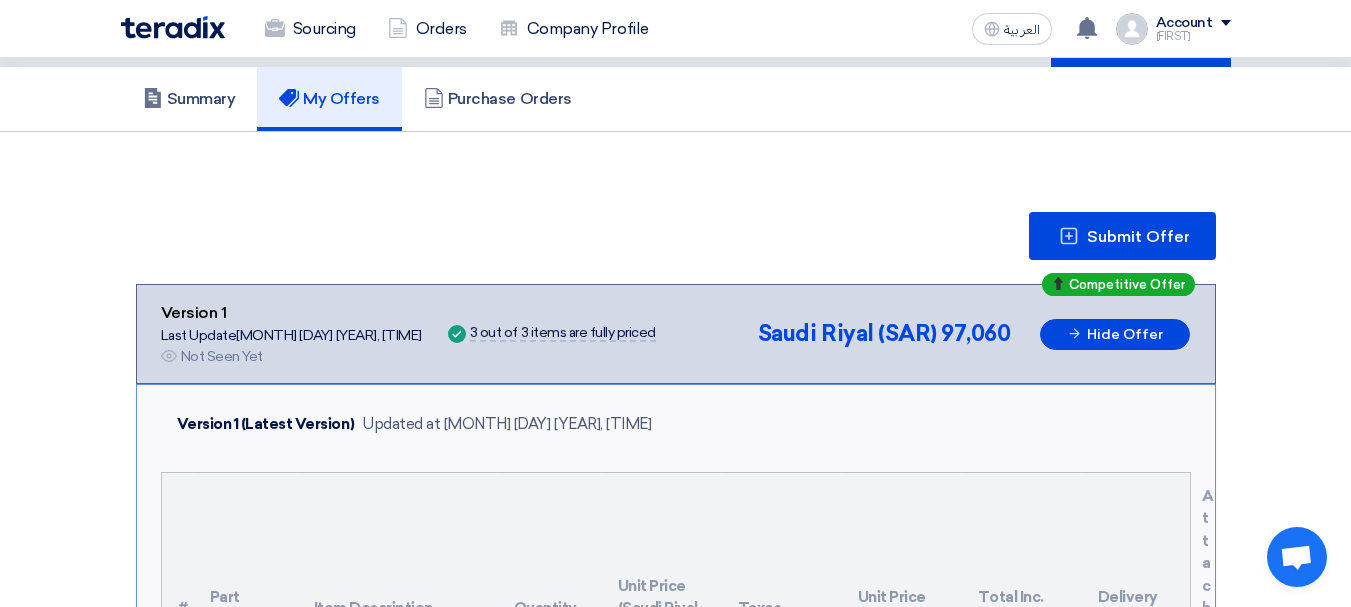 click on "Submit Offer
Competitive Offer
Version 1
Last Update
[MONTH] [DAY] [YEAR], [TIME]
Offer is Seen
Not Seen Yet
Success" 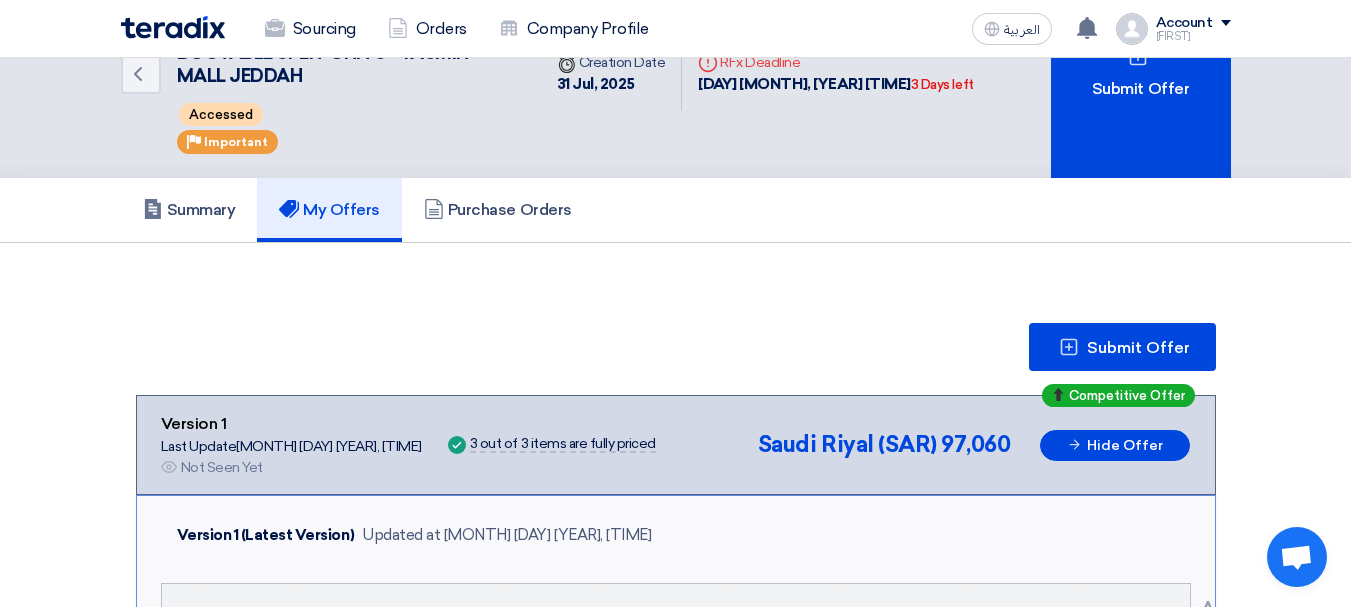 scroll, scrollTop: 0, scrollLeft: 0, axis: both 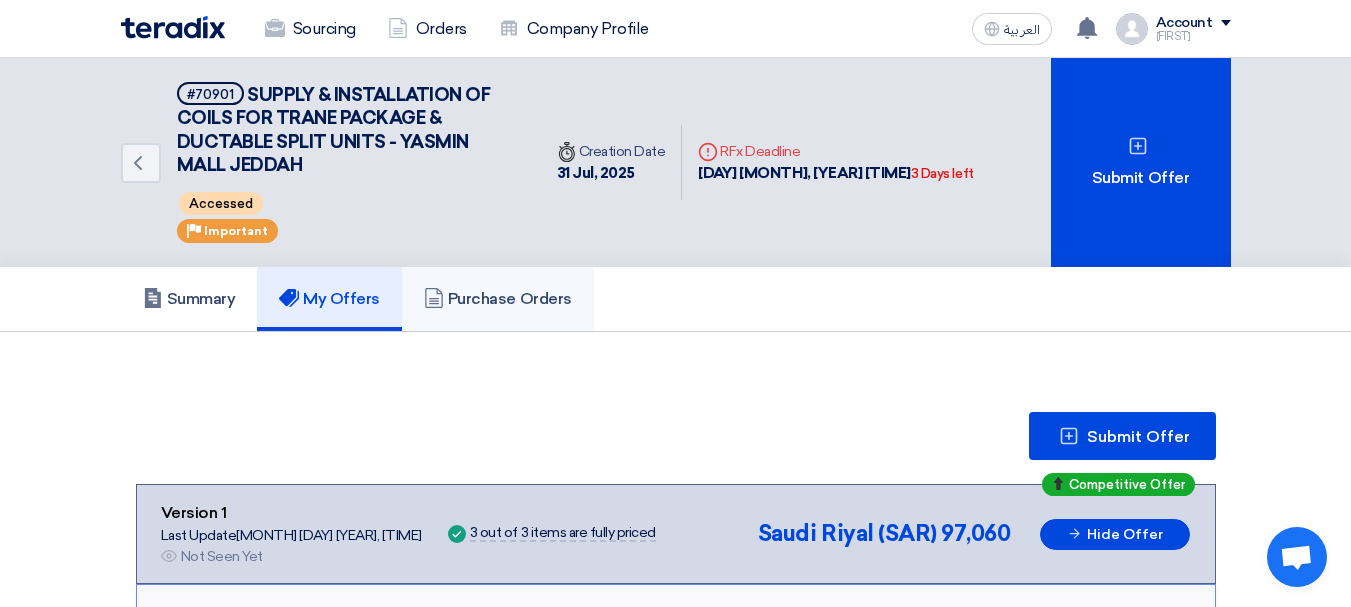click on "Purchase Orders" 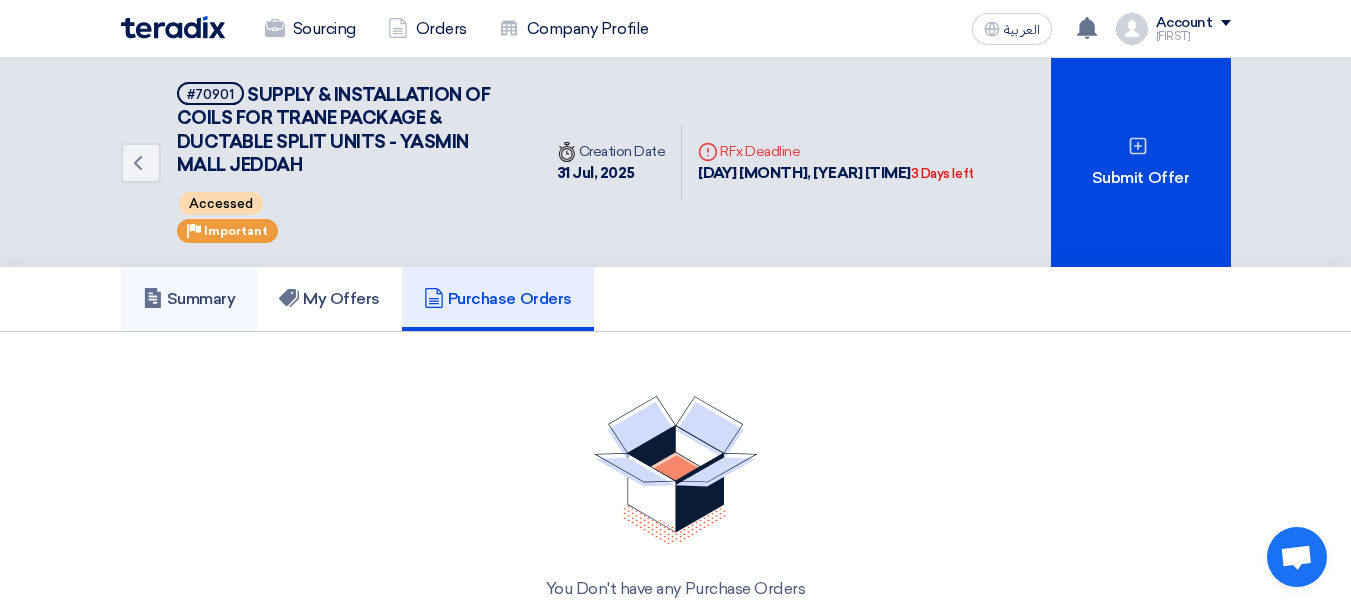 click on "Summary" 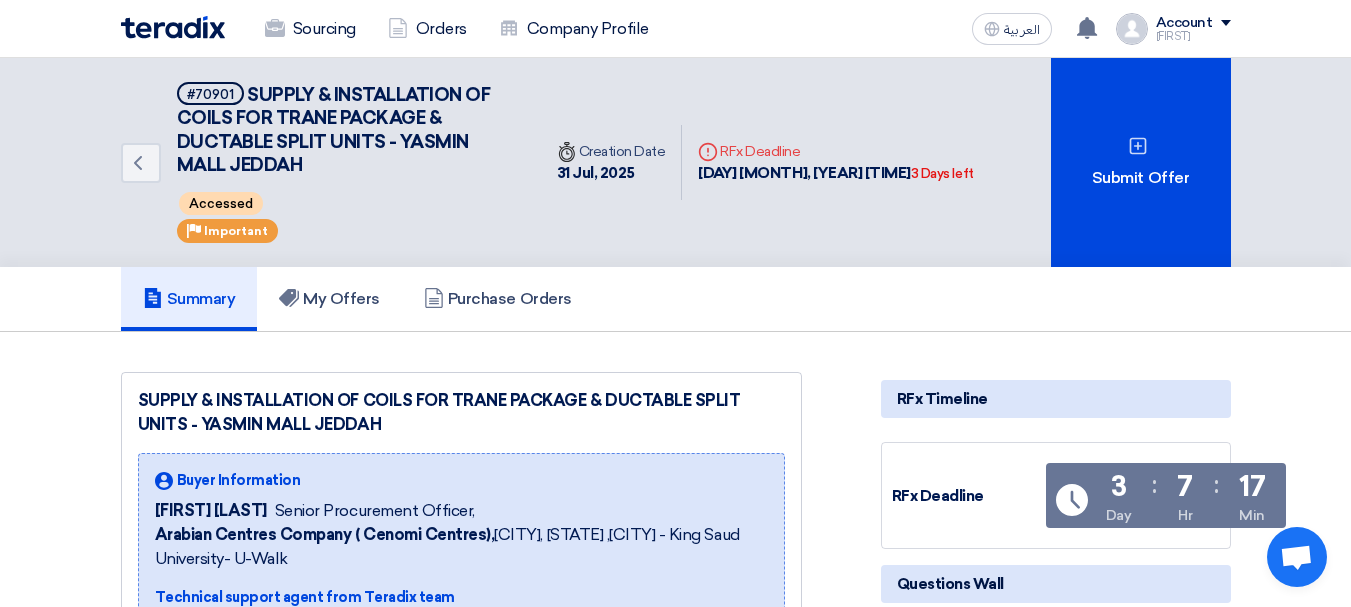 click 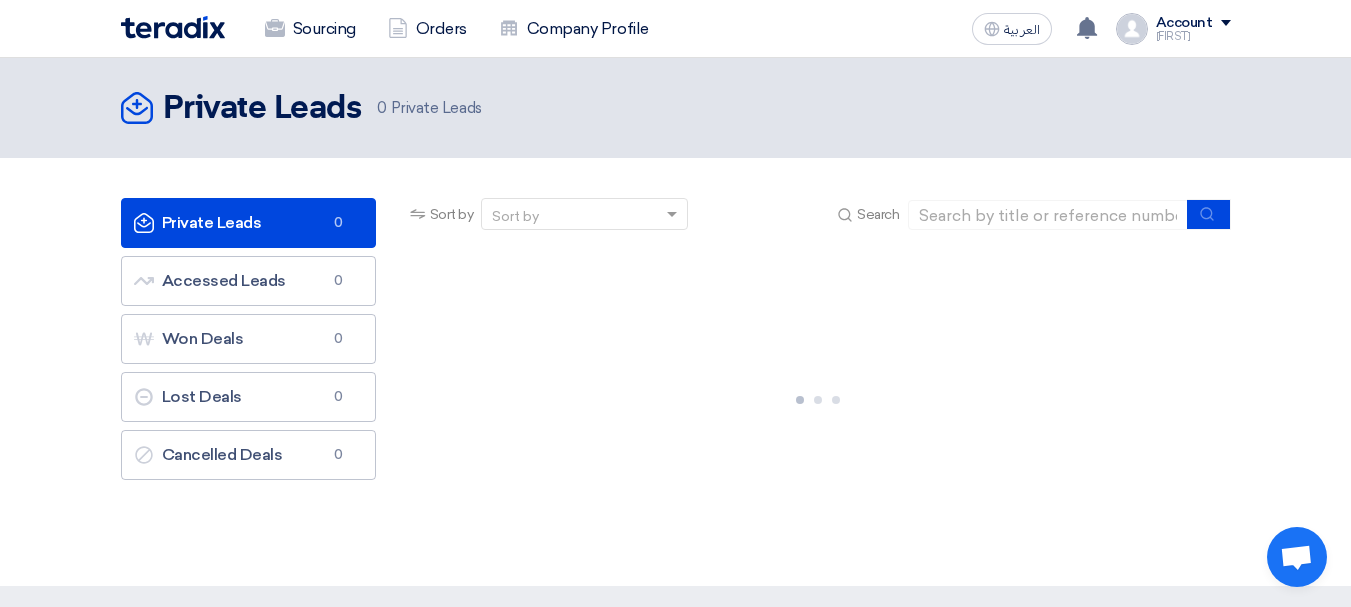 click on "Private Leads
Private Leads
0" 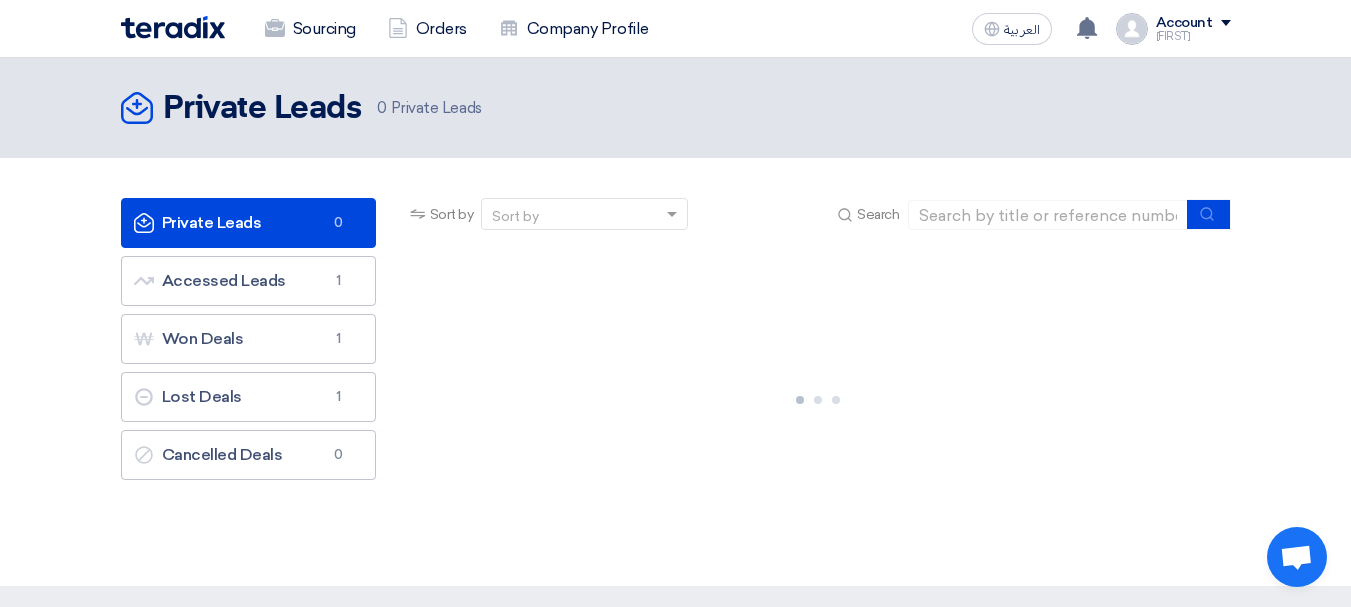 click on "Private Leads
Private Leads
0" 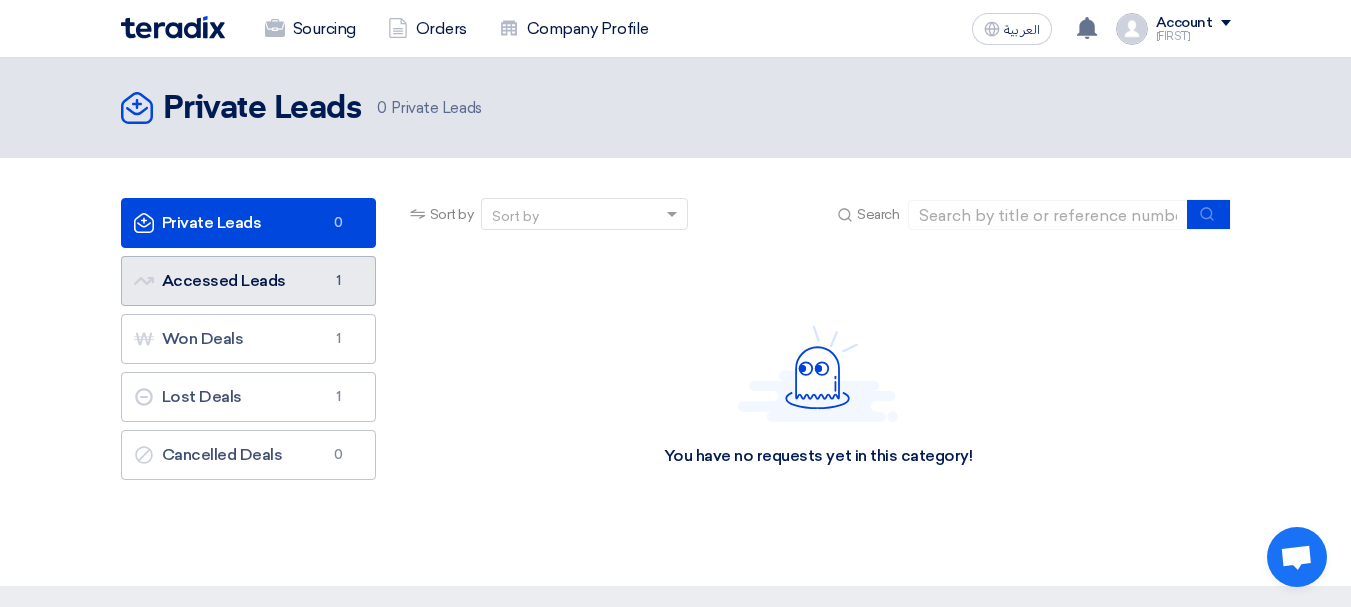 click on "Accessed Leads
Accessed Leads
1" 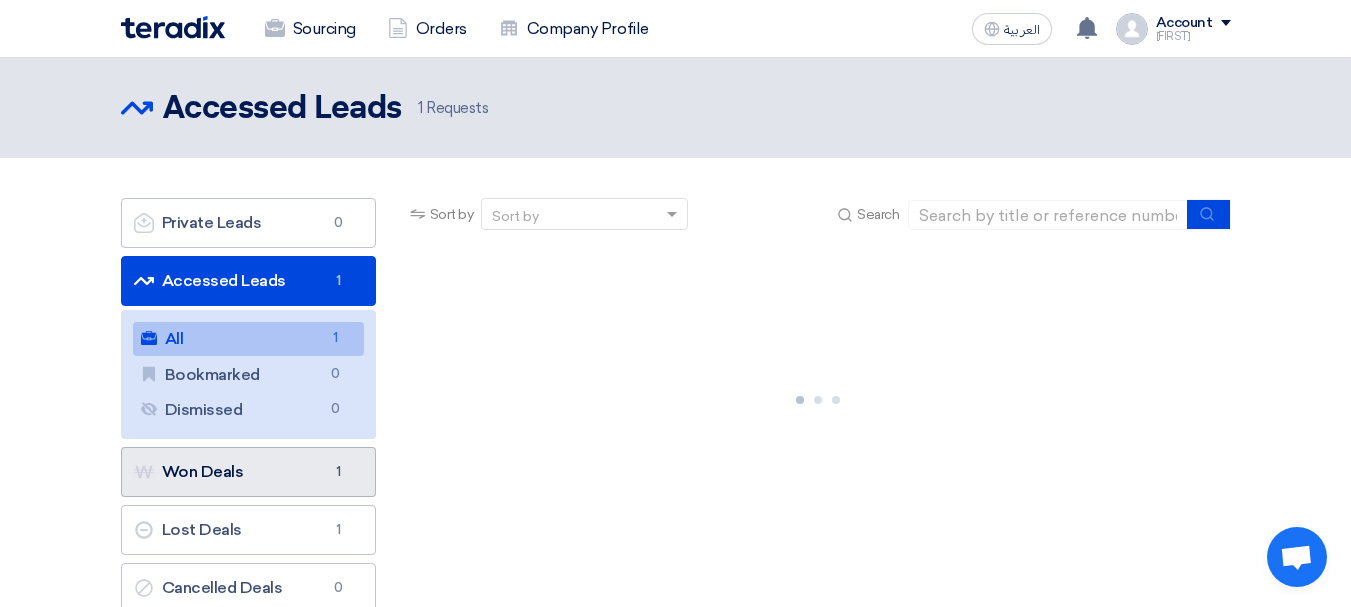 click on "Won Deals
Won Deals
1" 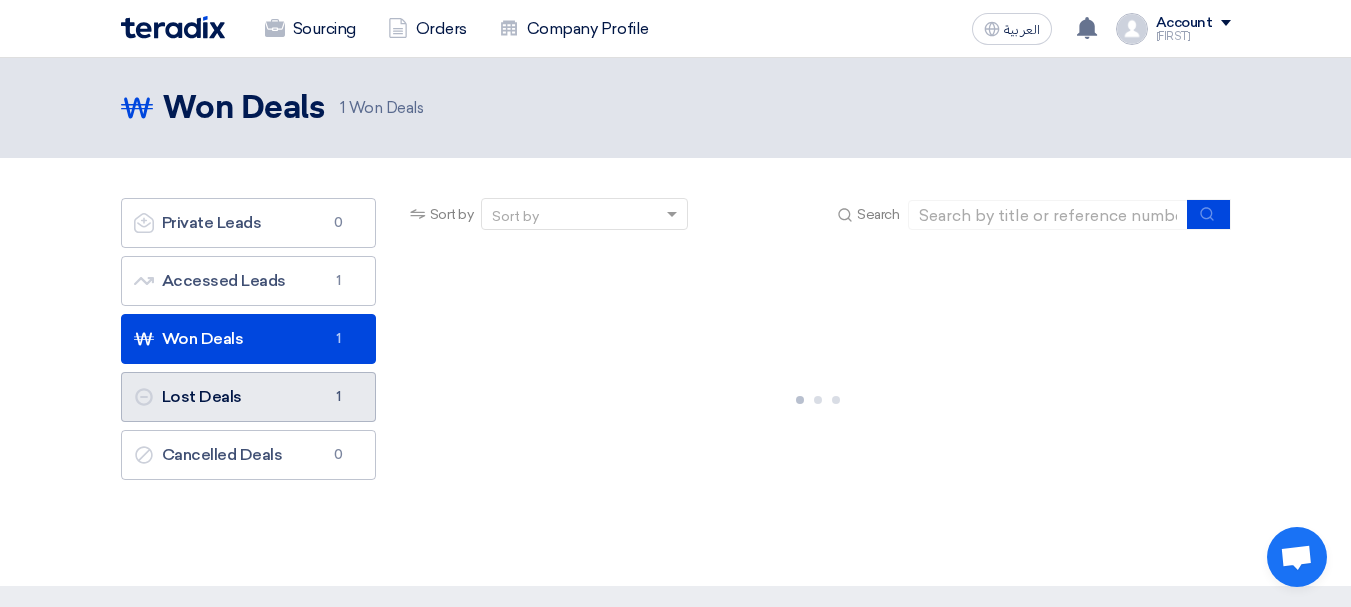 click on "Lost Deals
Lost Deals
1" 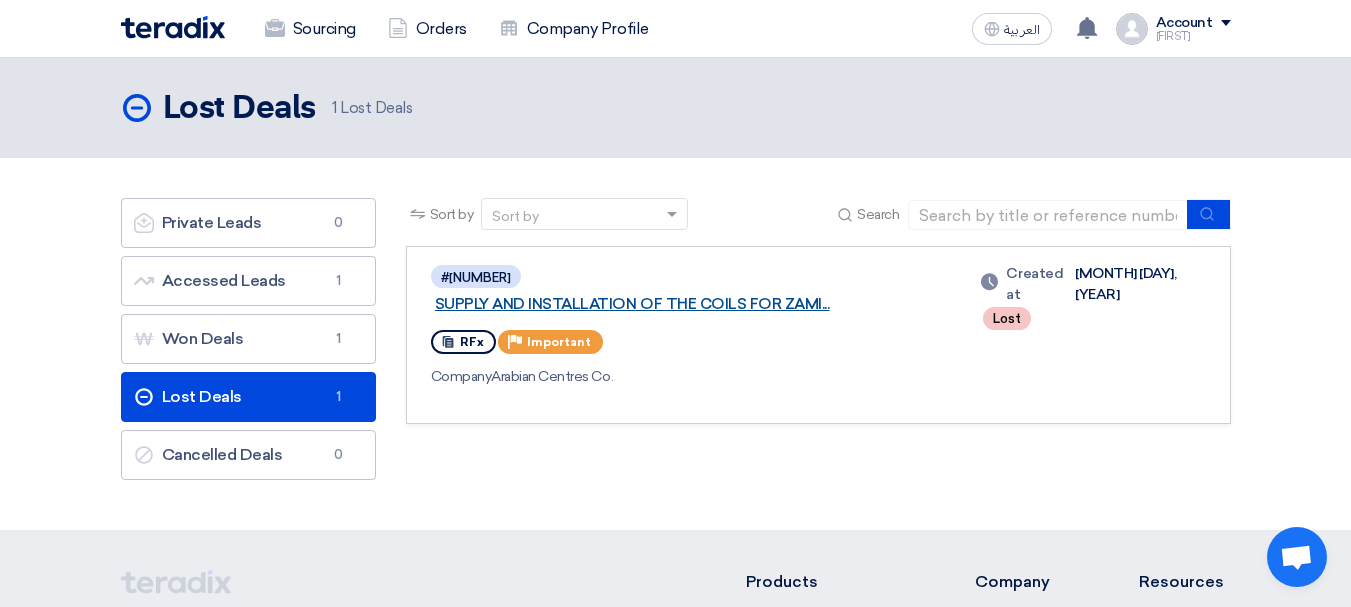 click on "SUPPLY AND INSTALLATION OF THE COILS FOR ZAMI..." 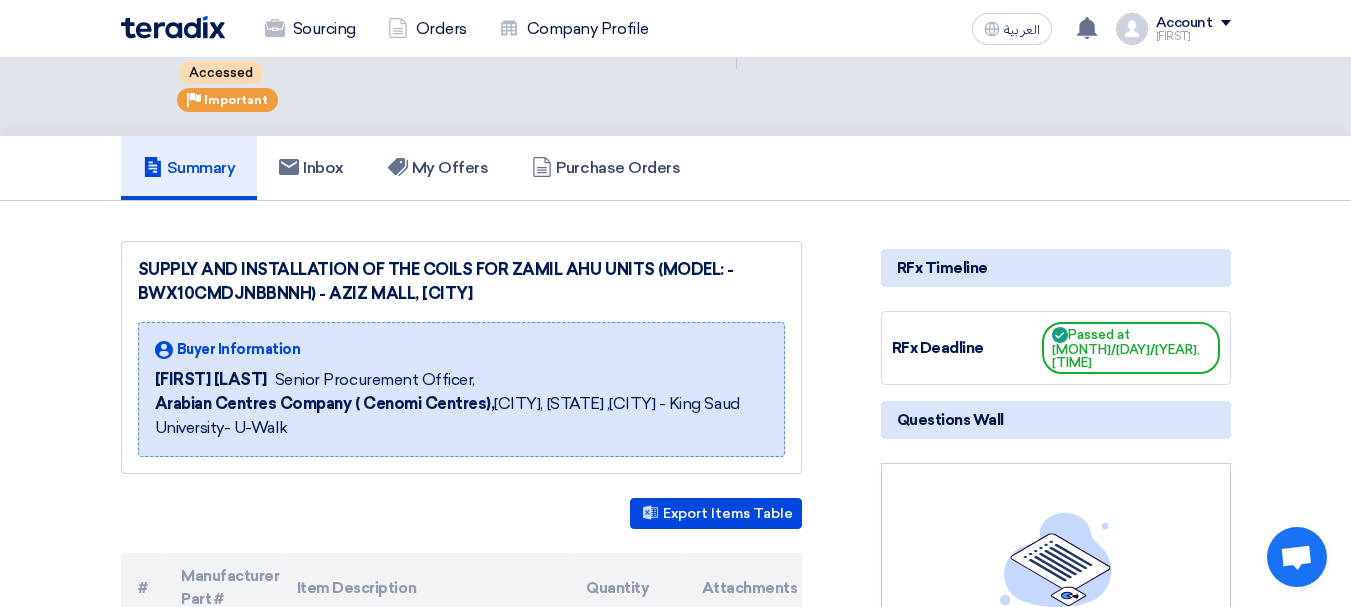 scroll, scrollTop: 0, scrollLeft: 0, axis: both 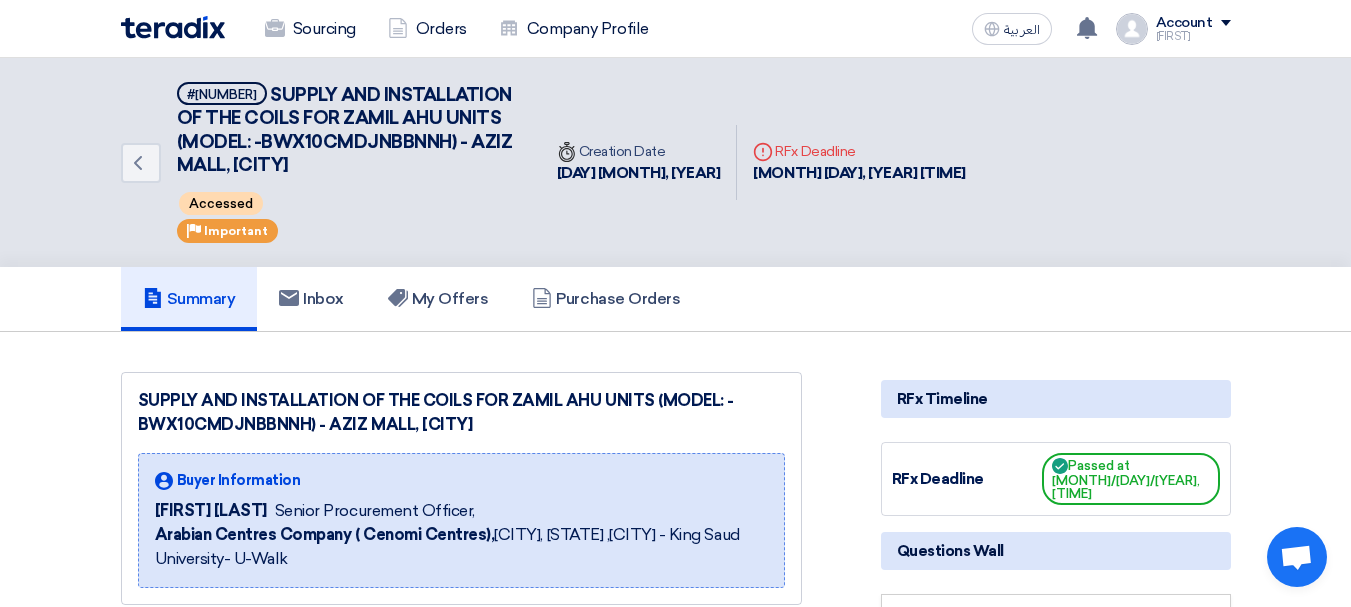 click 